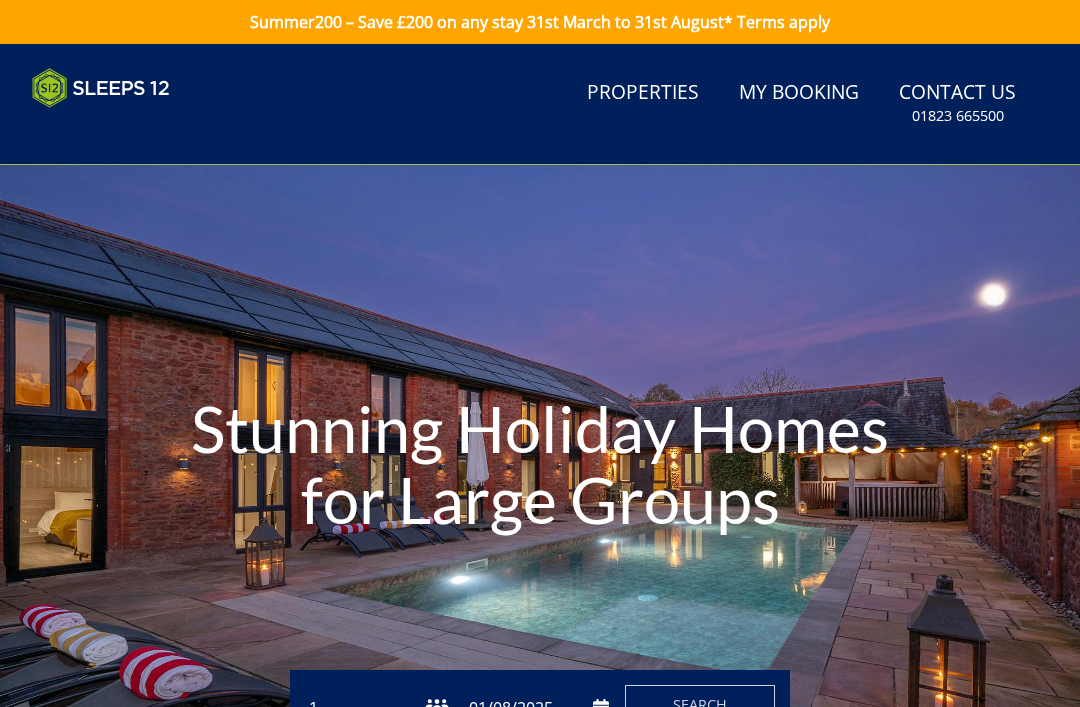 scroll, scrollTop: 0, scrollLeft: 0, axis: both 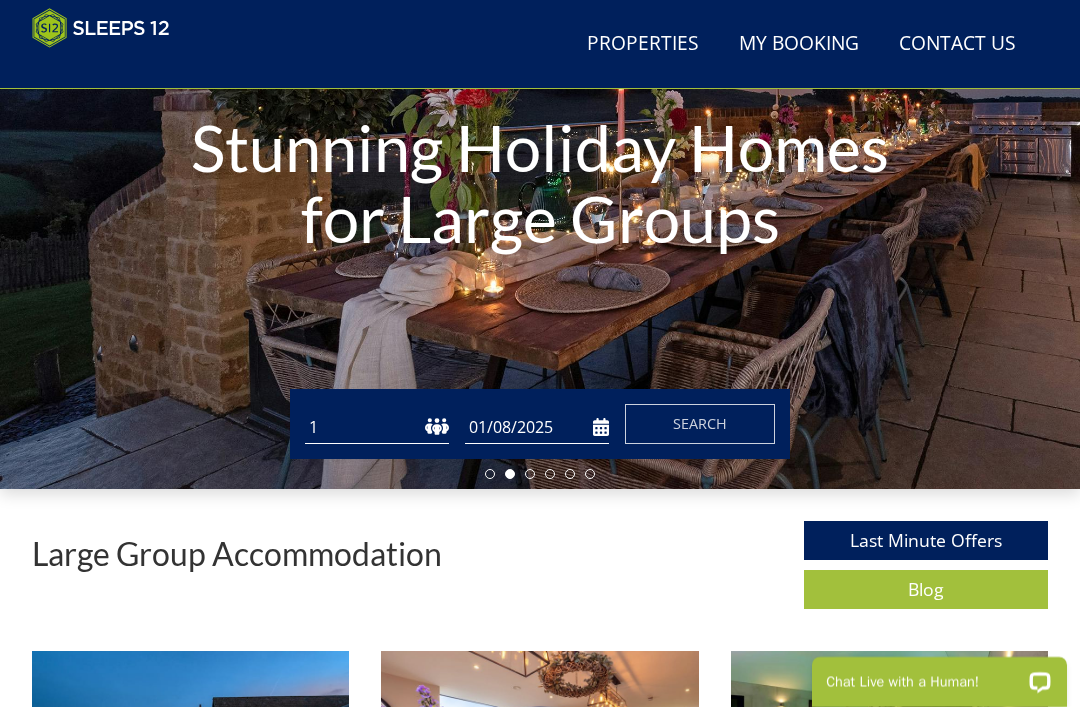 click on "1
2
3
4
5
6
7
8
9
10
11
12
13
14
15
16
17
18
19
20
21
22
23
24
25
26
27
28
29
30
31
32" at bounding box center [377, 427] 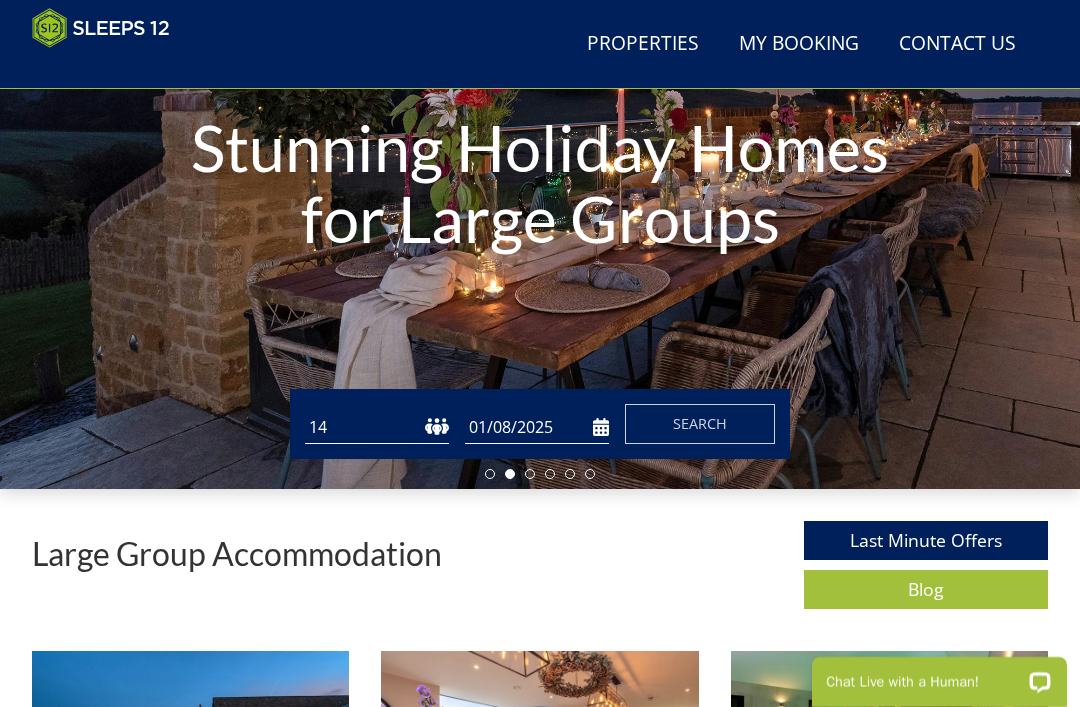 click on "01/08/2025" at bounding box center (537, 427) 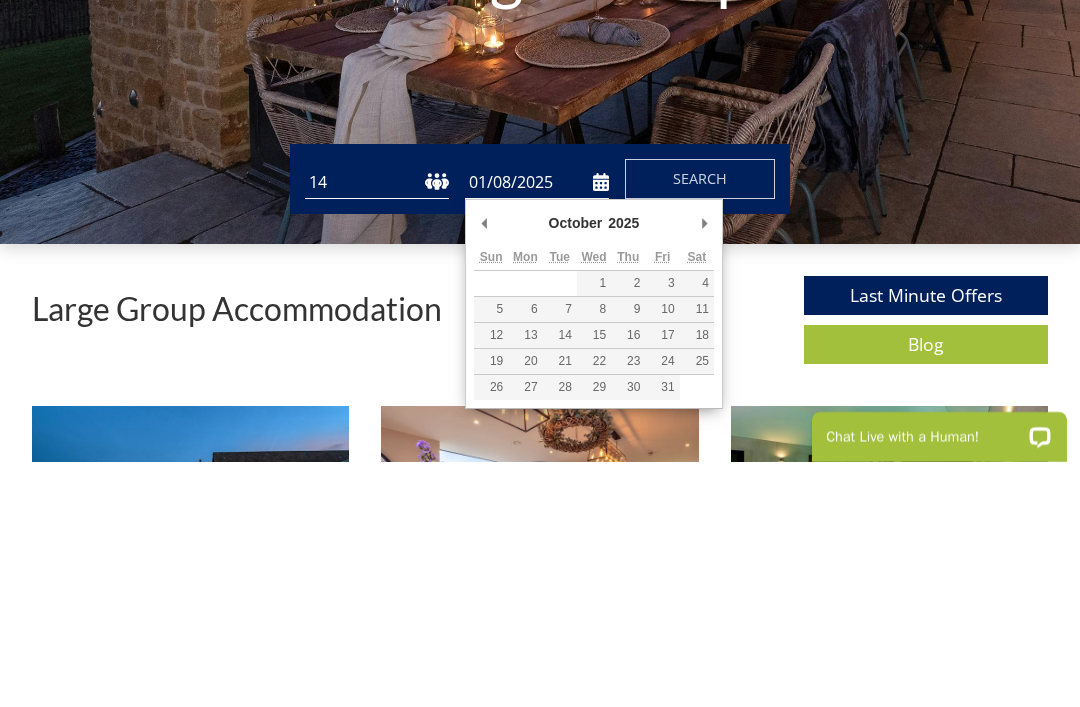 type on "10/10/2025" 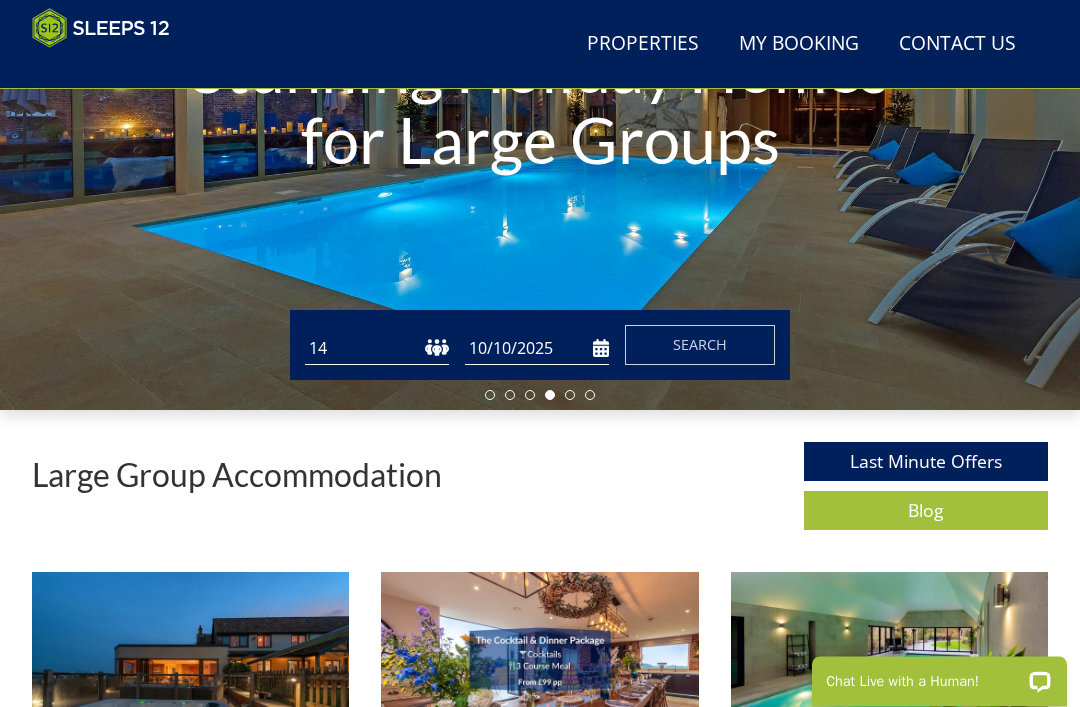 scroll, scrollTop: 328, scrollLeft: 0, axis: vertical 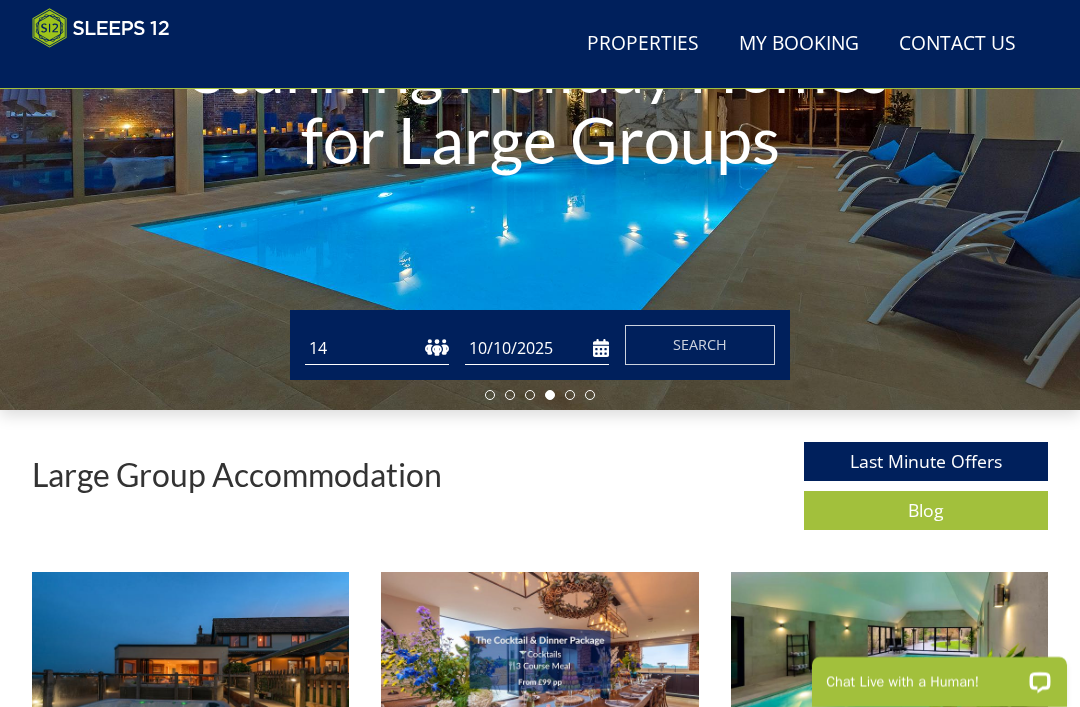 click on "Search" at bounding box center [700, 344] 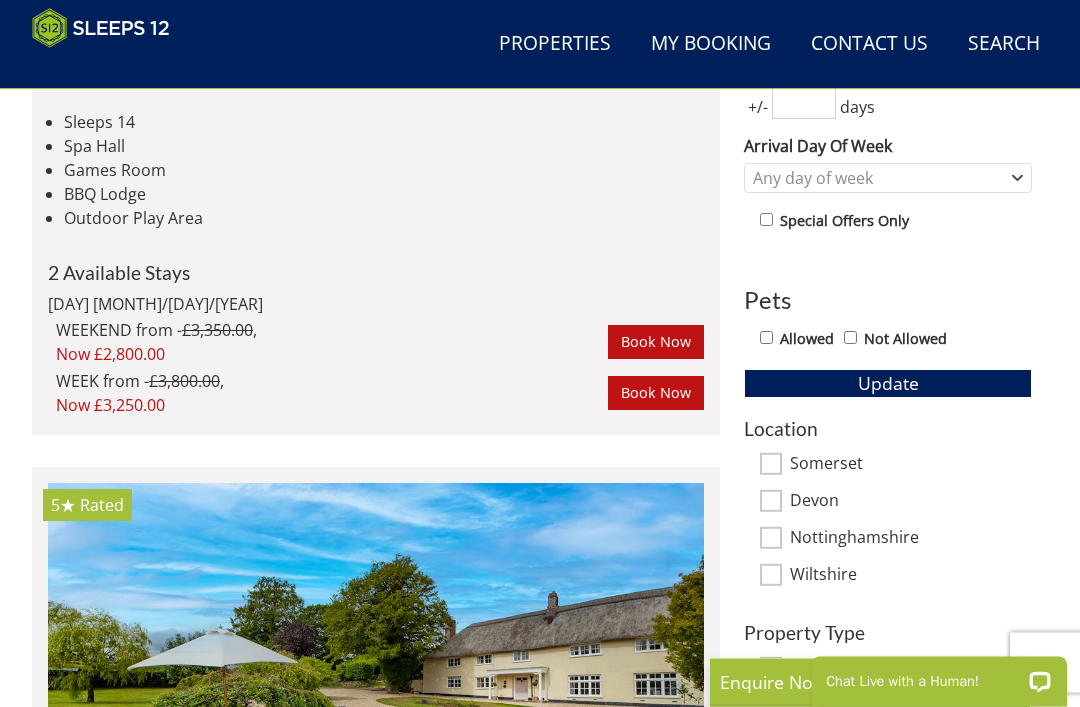 scroll, scrollTop: 889, scrollLeft: 0, axis: vertical 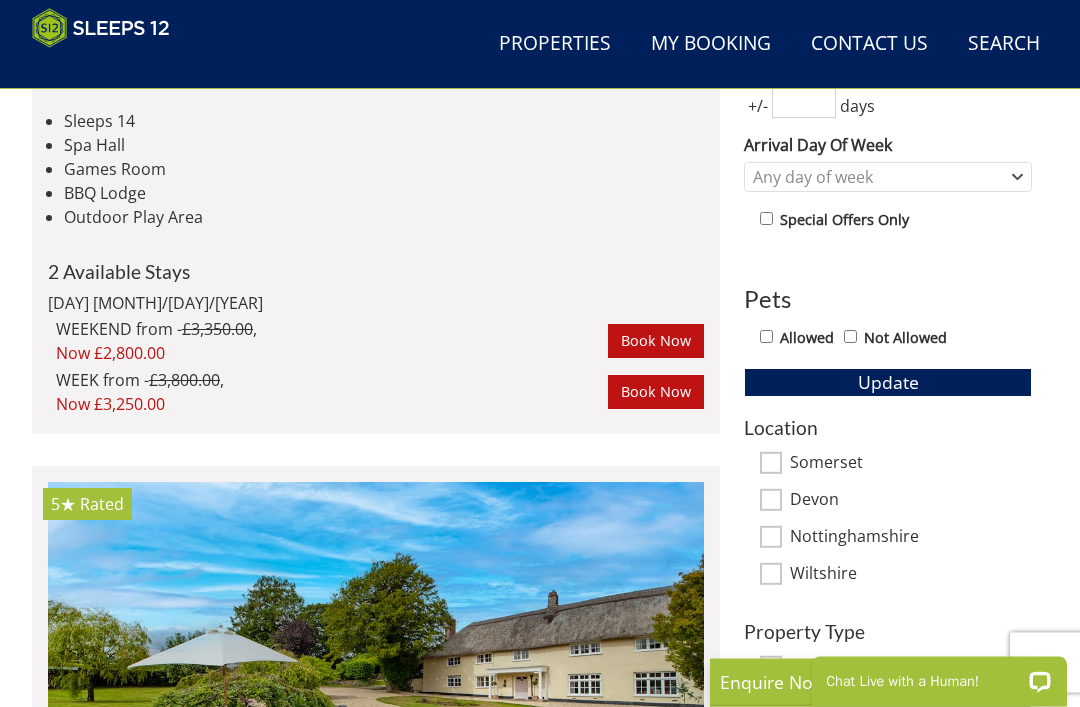 click on "Somerset" at bounding box center [771, 464] 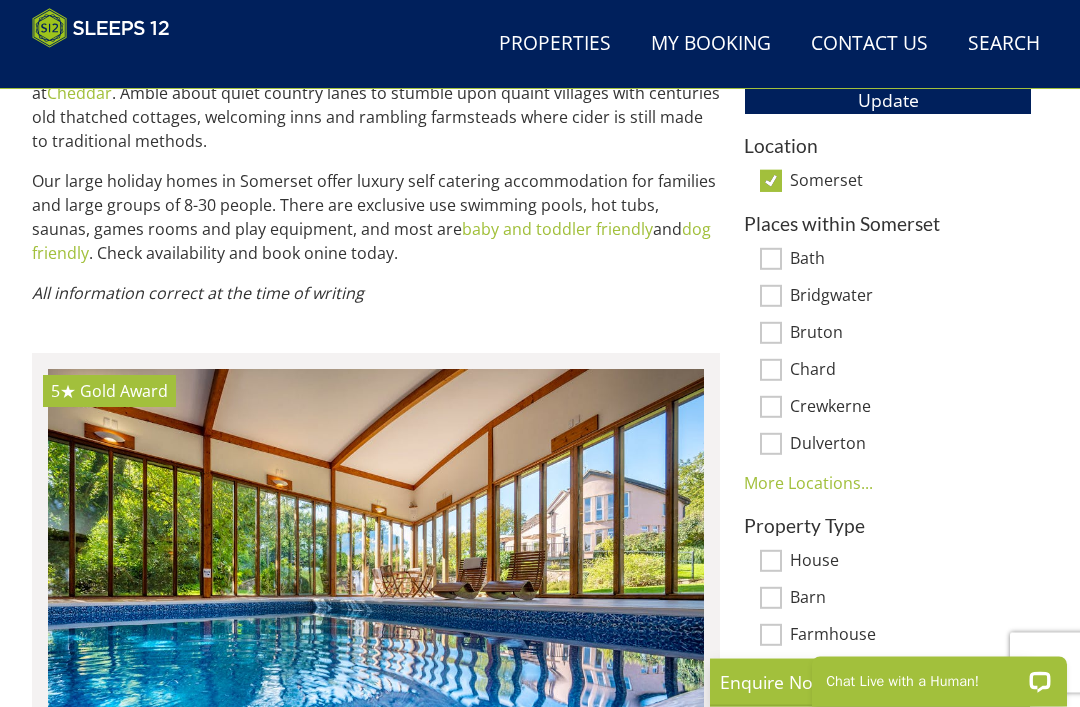 scroll, scrollTop: 1172, scrollLeft: 0, axis: vertical 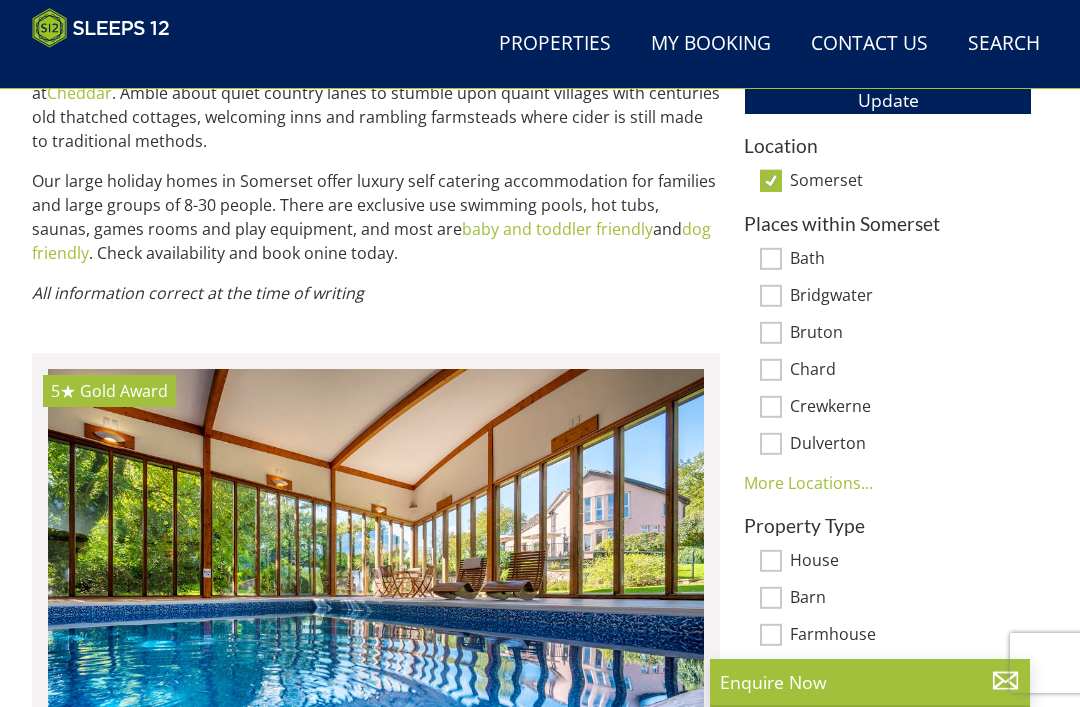 click on "UK
>
England
>
Somerset
Holiday Properties in Somerset
You can't beat a large group holiday in Somerset; there is so much to see and do for all ages! Spend the day in the elegant city of  Bath  to see the world famous  Roman Baths , visit the magnficent  abbey , or enjoy breath taking views of the city on the  Bath Skyline Walk . Go to  Bristol , a city with a hip and happening vibe where you can climb on board  SS Great Britain , explore elegant  Clifton Village , or  Gloucester Road  with its cool, independent shops and street art. Take a trip to  Wells , the smallest city in England, where you can visit the splendid  cathedral  and the moated  Bishop's Palace .
Somerset has a varied coastline, of plummeting cliffs, peaceful sheltered bays, and golden sands. Take your bucket and spade to the wide sandy beaches at  Weston-Super-Mare  or  Minehead" at bounding box center (376, -49) 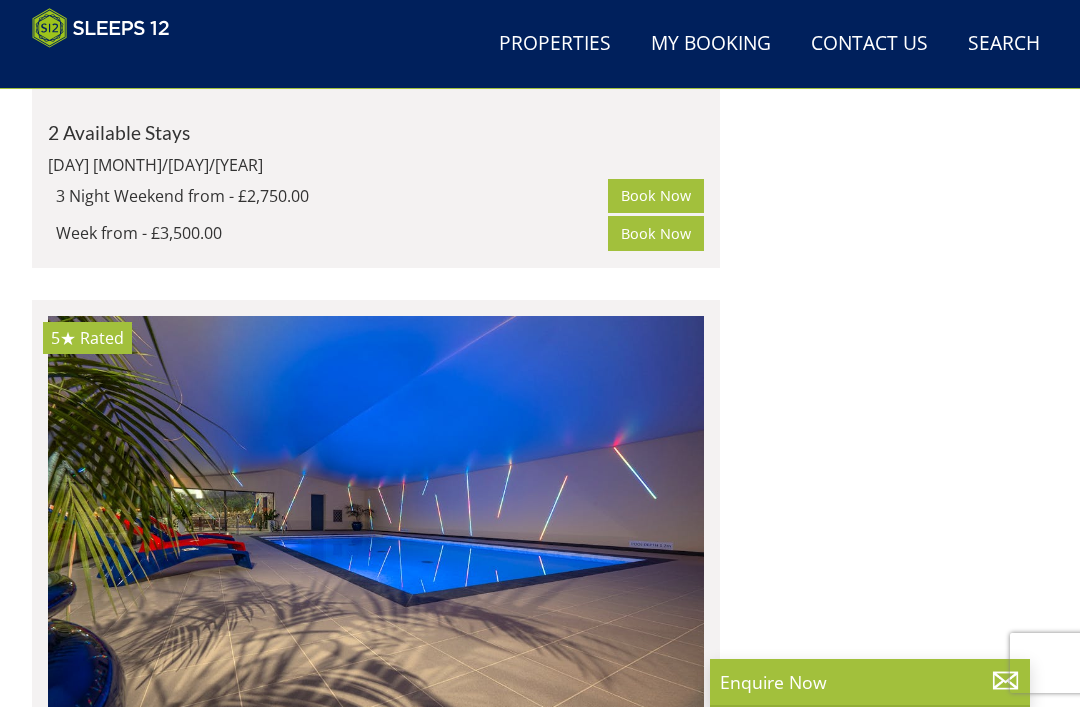 scroll, scrollTop: 2260, scrollLeft: 0, axis: vertical 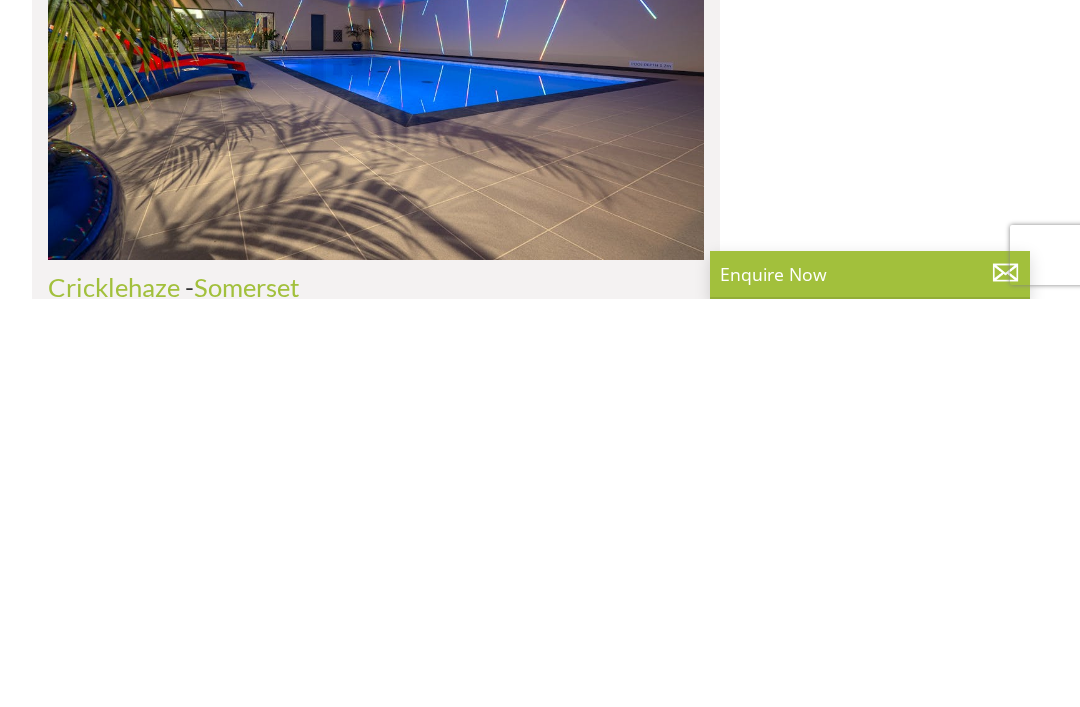 click at bounding box center [376, 456] 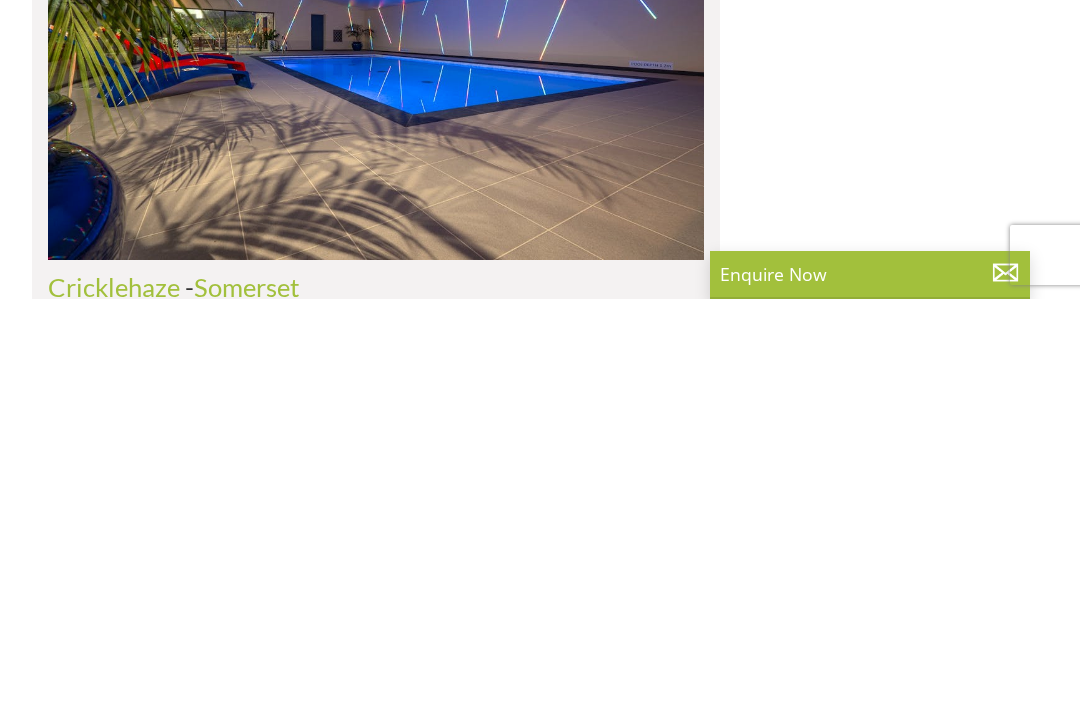 scroll, scrollTop: 2668, scrollLeft: 0, axis: vertical 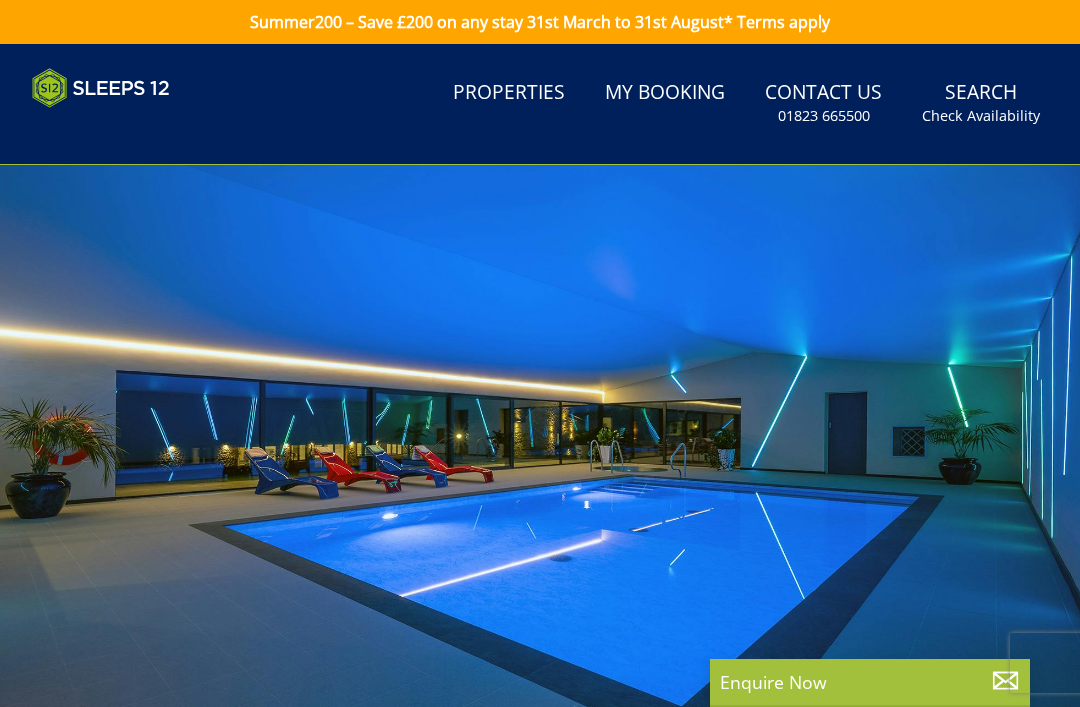 click on "Properties" at bounding box center (509, 93) 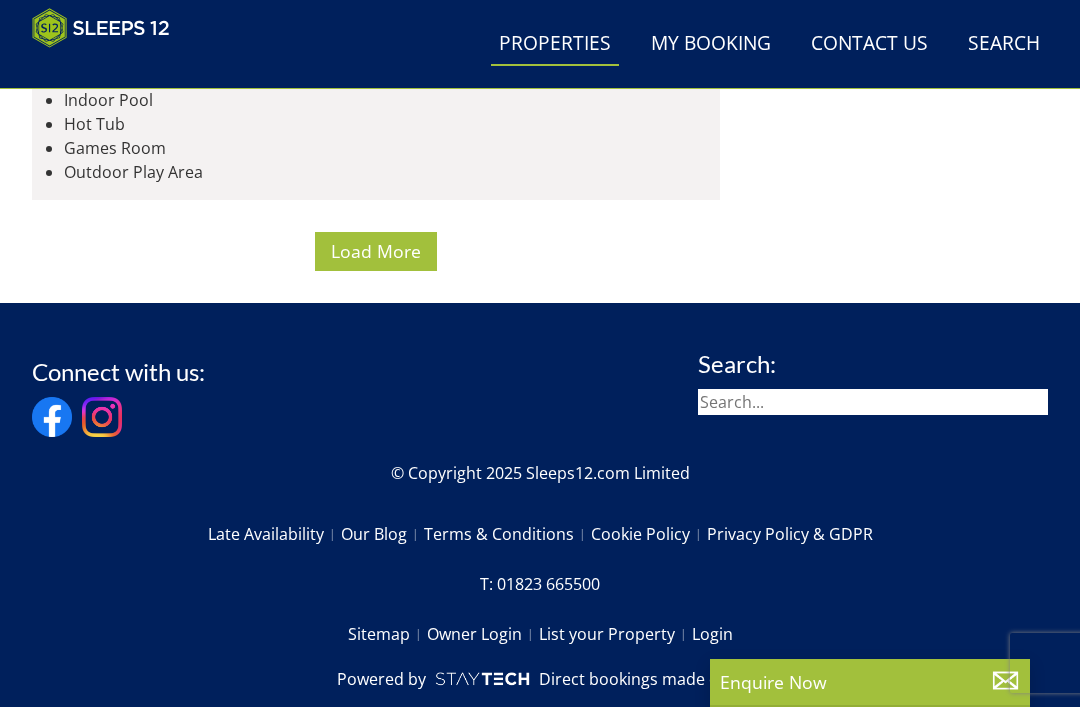 scroll, scrollTop: 7848, scrollLeft: 0, axis: vertical 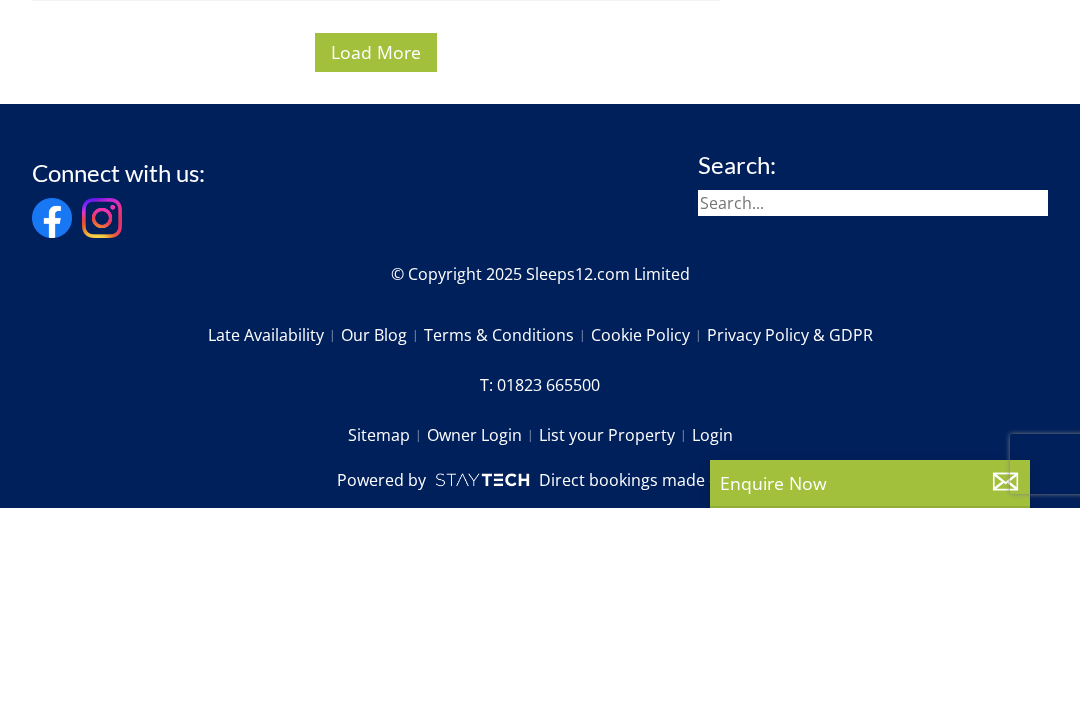 click at bounding box center (376, -3739) 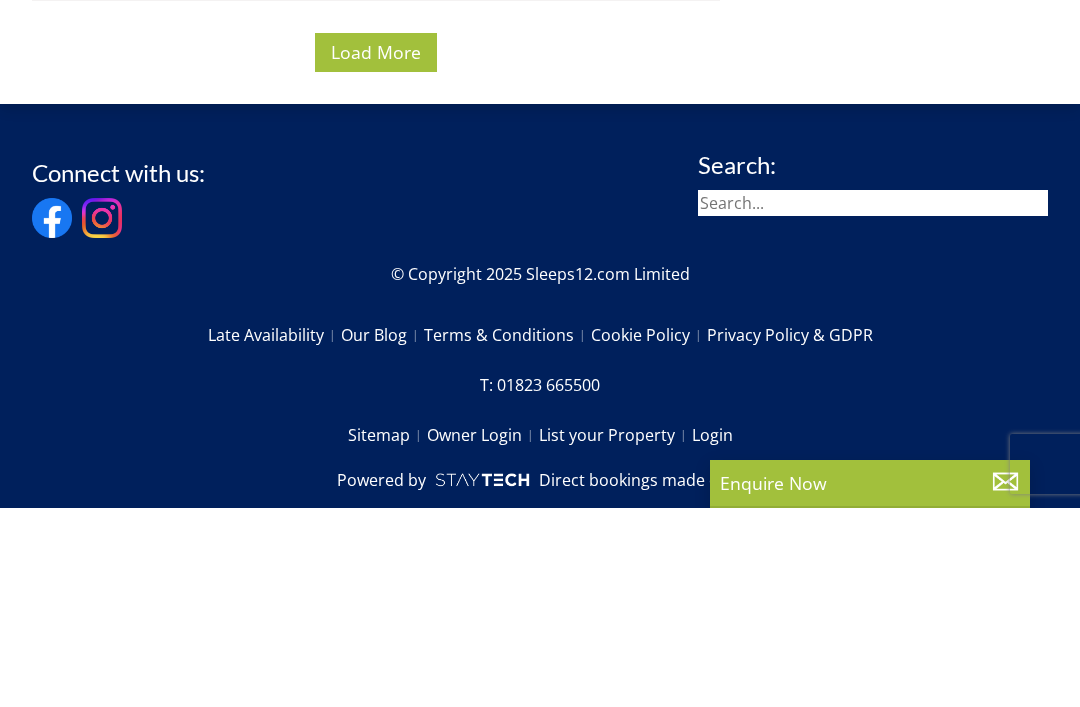 scroll, scrollTop: 8047, scrollLeft: 0, axis: vertical 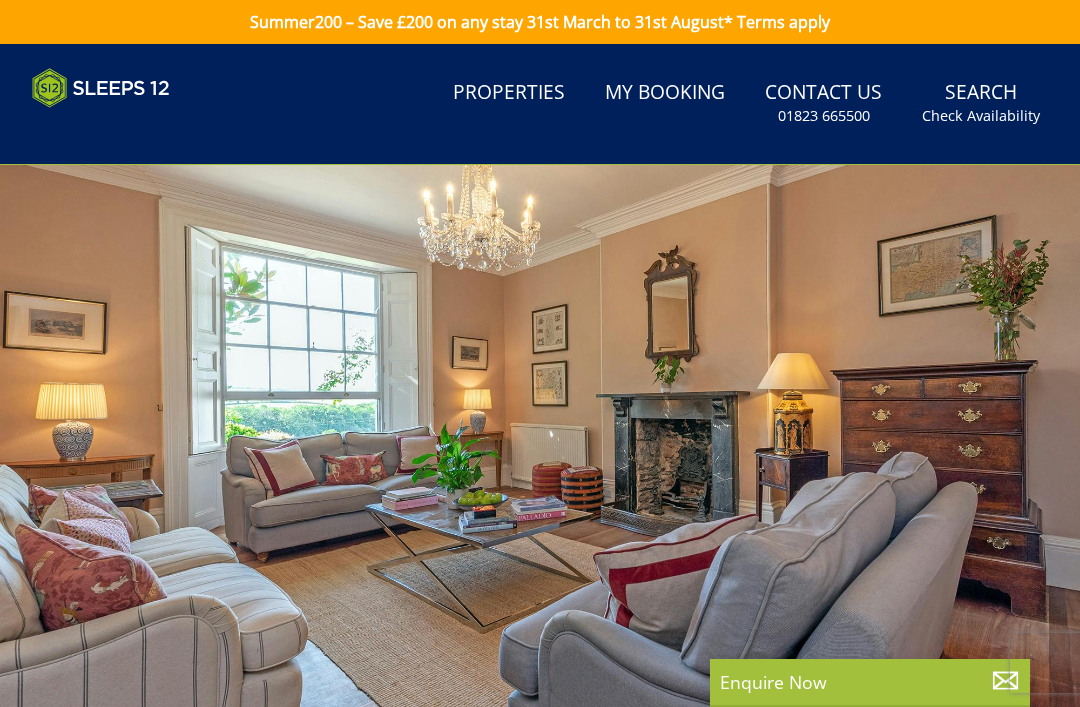 click on "Properties" at bounding box center (509, 93) 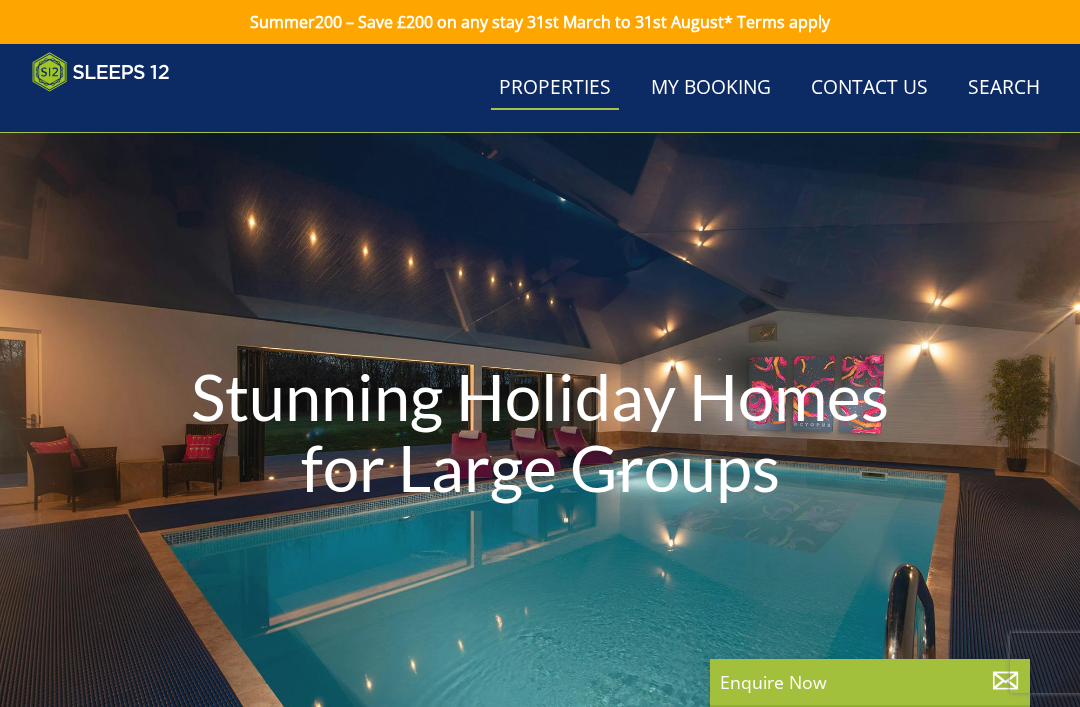 scroll, scrollTop: 0, scrollLeft: 13120, axis: horizontal 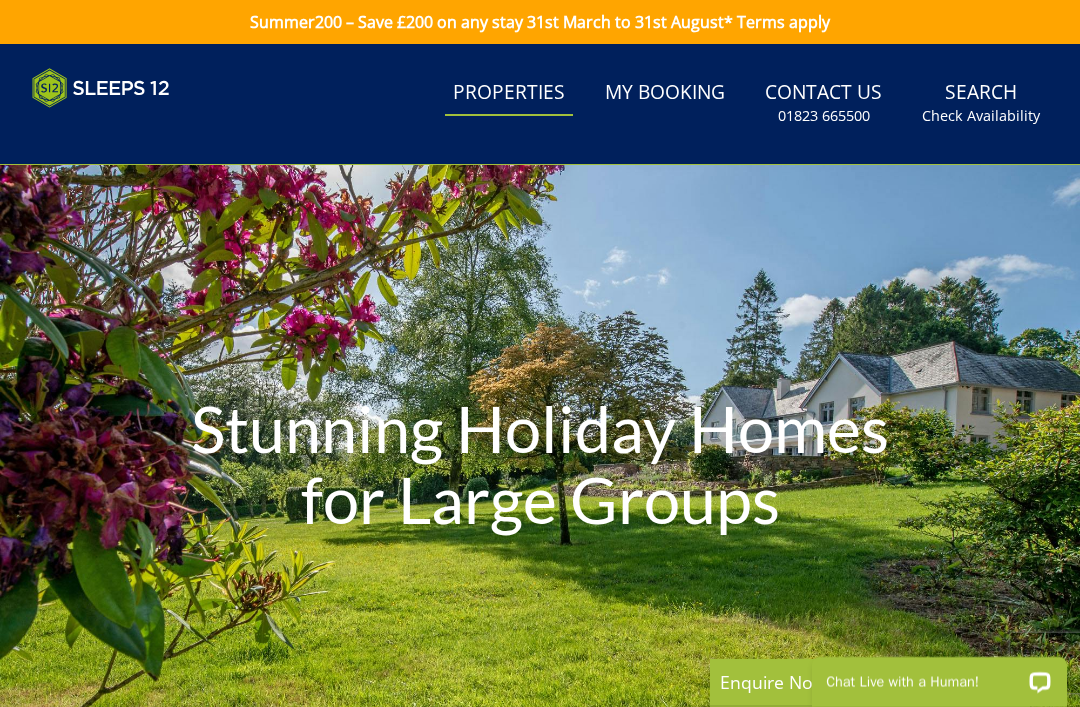 click on "Properties" at bounding box center (509, 93) 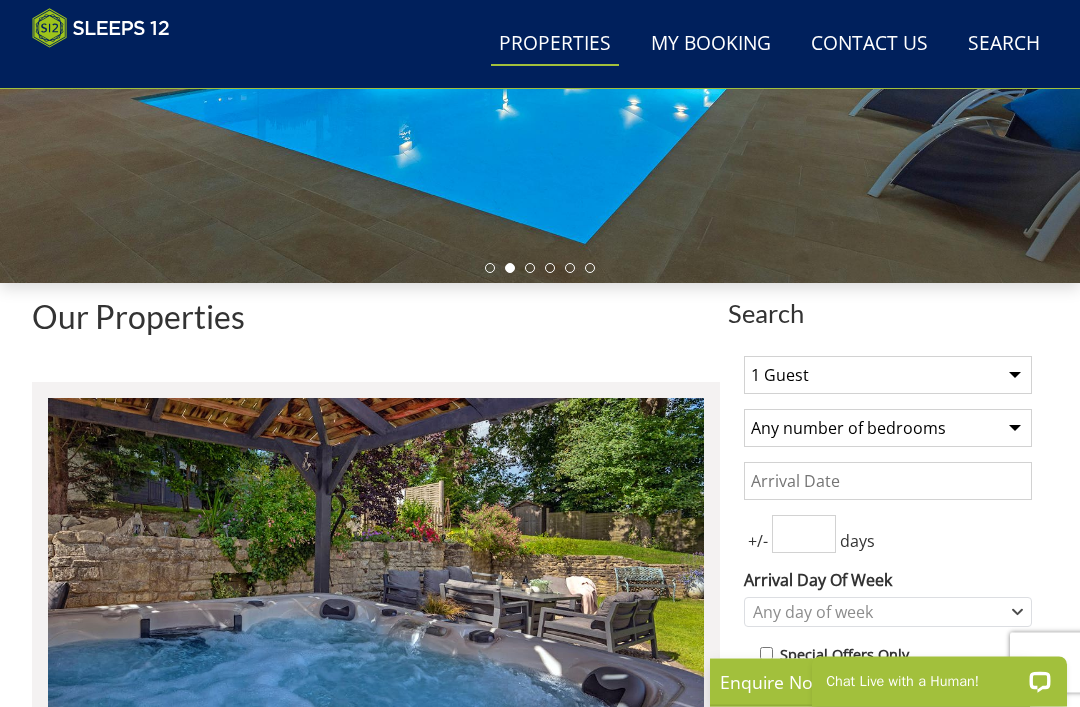 scroll, scrollTop: 455, scrollLeft: 0, axis: vertical 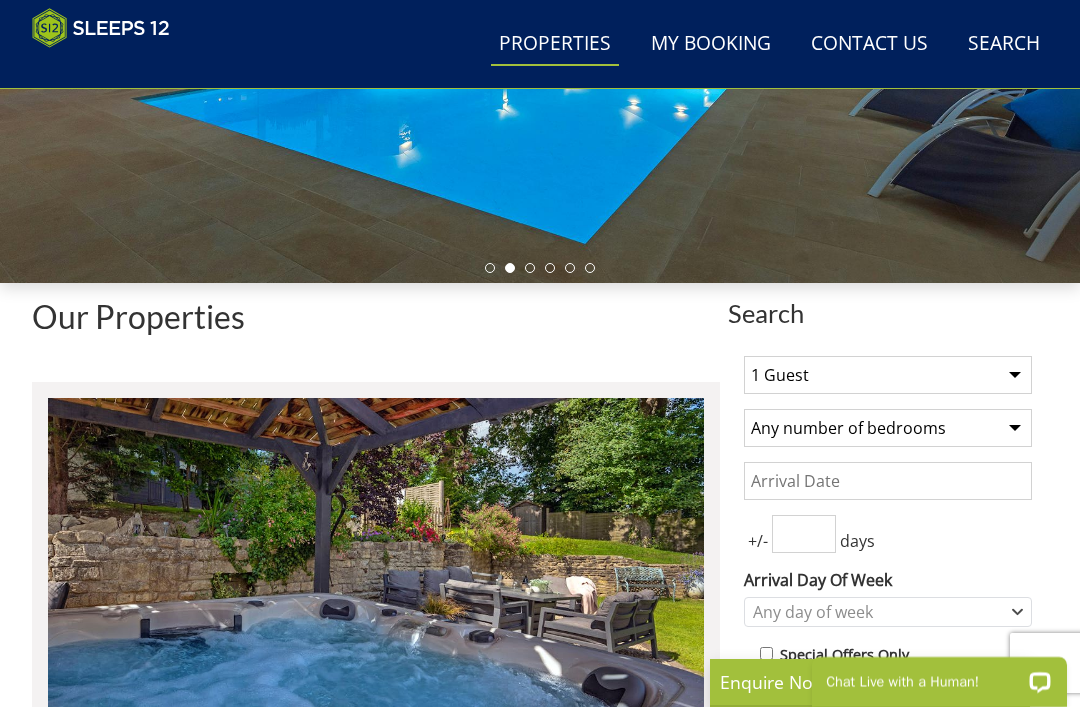 click on "1 Guest
2 Guests
3 Guests
4 Guests
5 Guests
6 Guests
7 Guests
8 Guests
9 Guests
10 Guests
11 Guests
12 Guests
13 Guests
14 Guests
15 Guests
16 Guests
17 Guests
18 Guests
19 Guests
20 Guests
21 Guests
22 Guests
23 Guests
24 Guests
25 Guests
26 Guests
27 Guests
28 Guests
29 Guests
30 Guests
31 Guests
32 Guests" at bounding box center (888, 375) 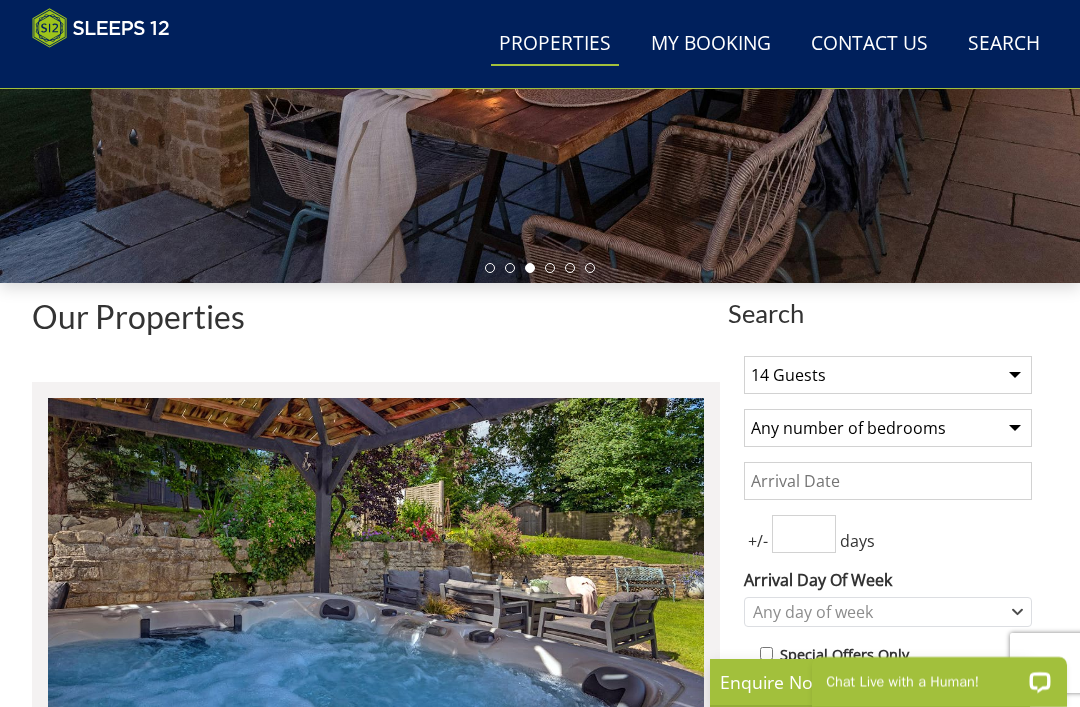 click on "Date" at bounding box center (888, 481) 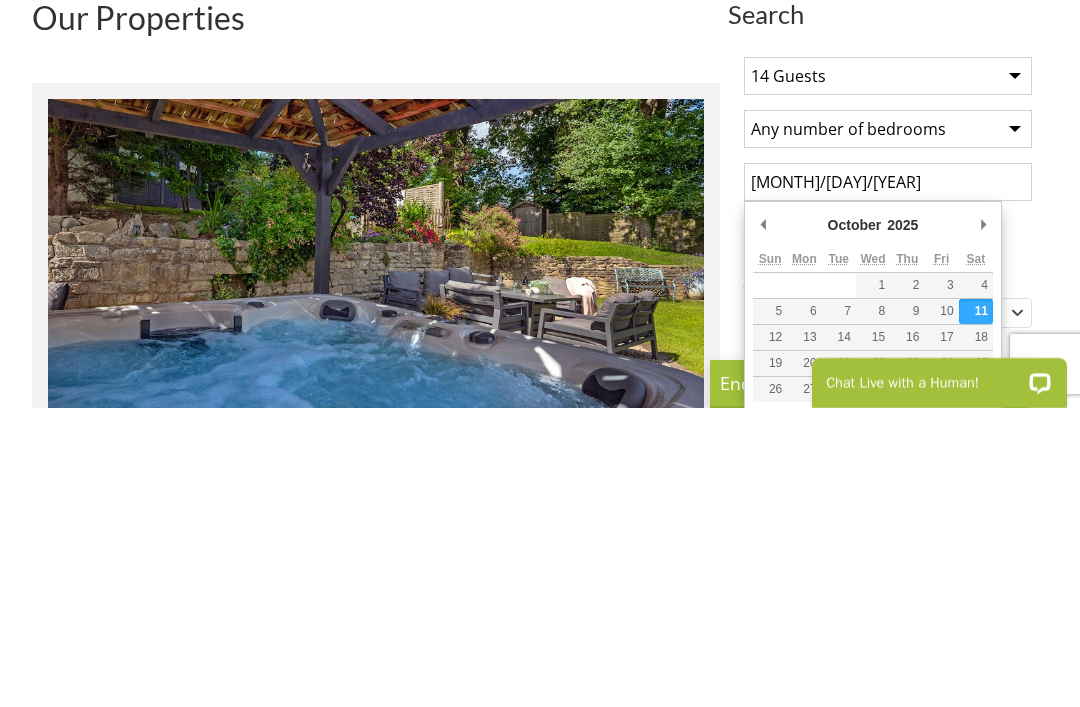 scroll, scrollTop: 754, scrollLeft: 0, axis: vertical 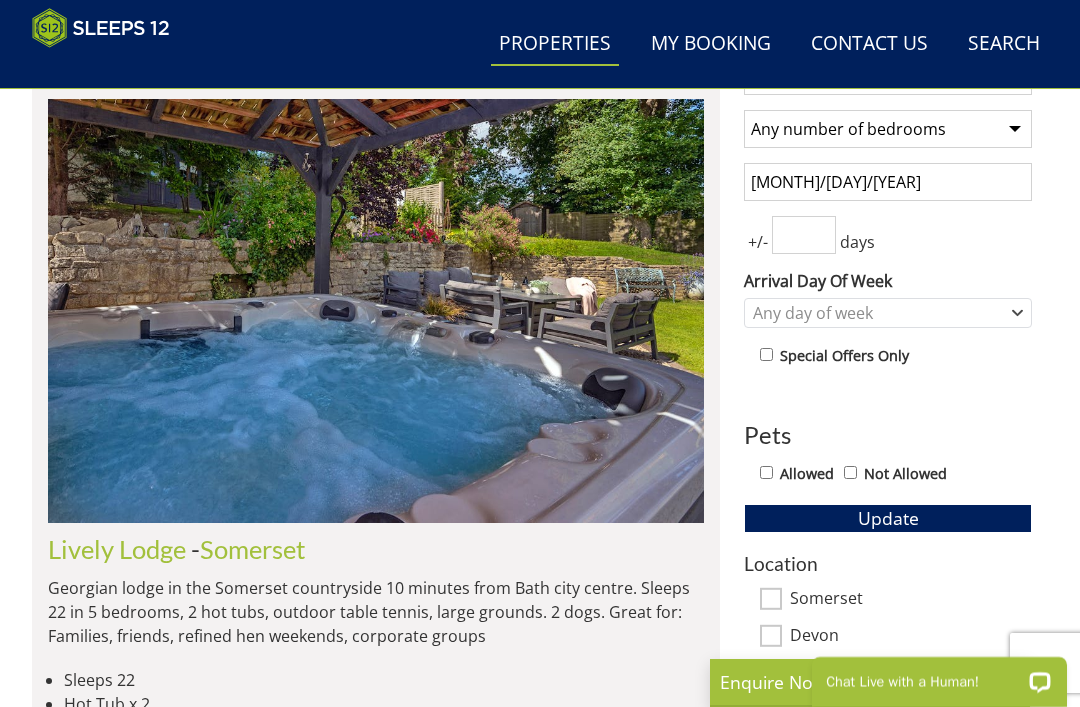 click on "[MONTH]/[DAY]/[YEAR]" at bounding box center [888, 182] 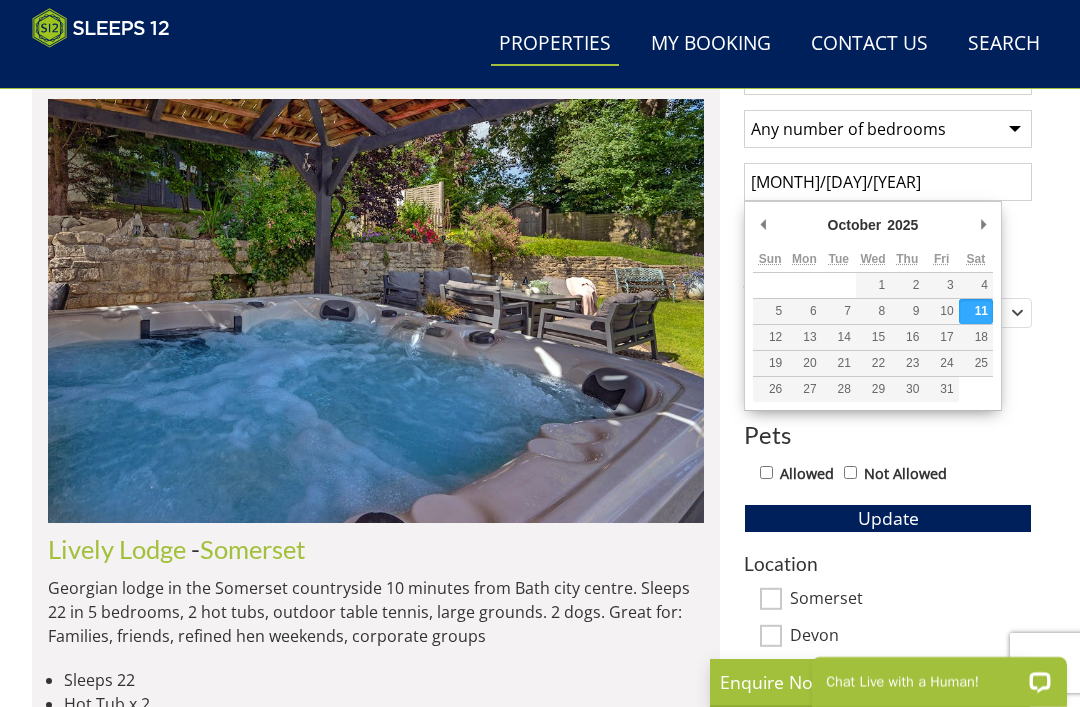 type on "10/10/2025" 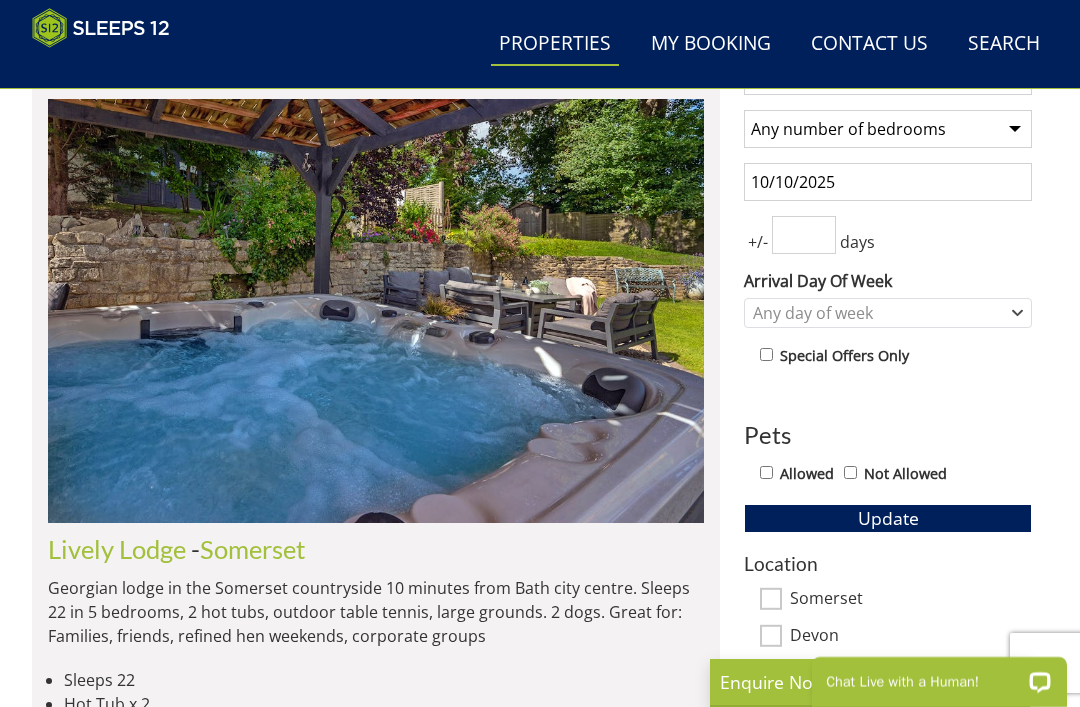 click at bounding box center (804, 235) 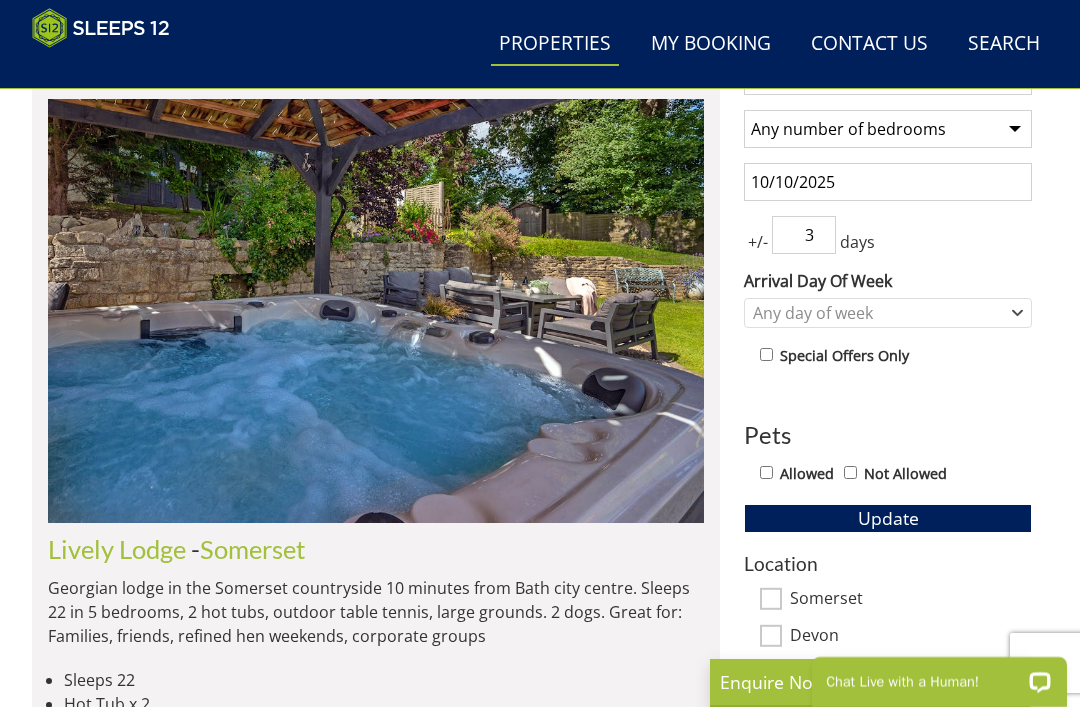 type on "3" 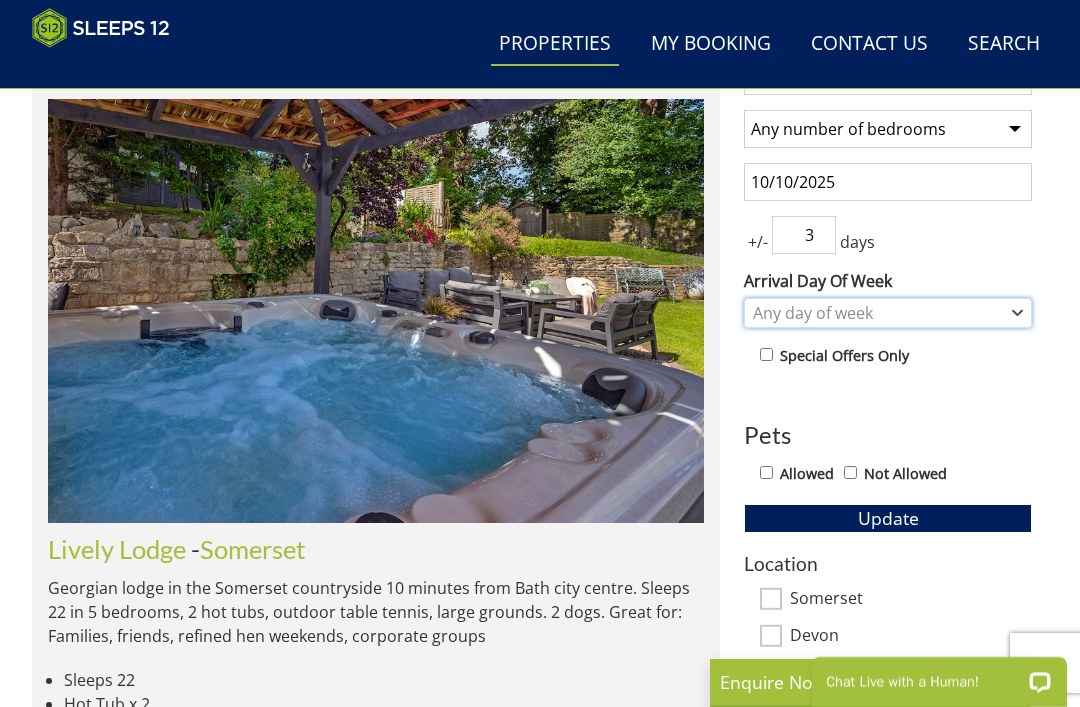 click 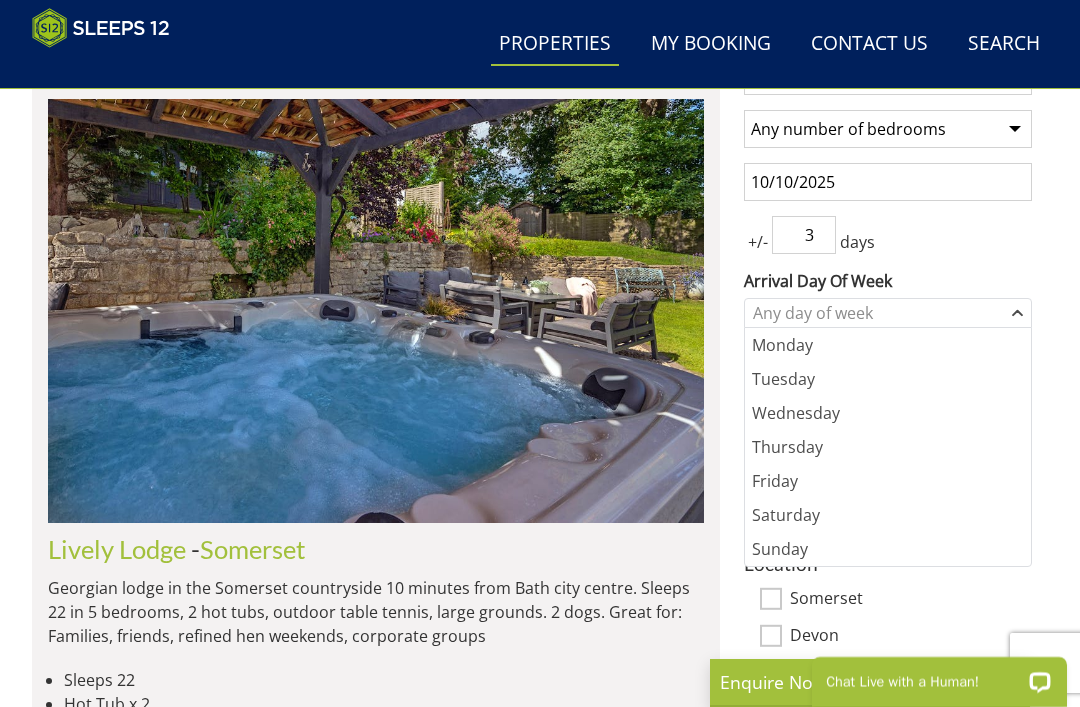 click on "Friday" at bounding box center [888, 481] 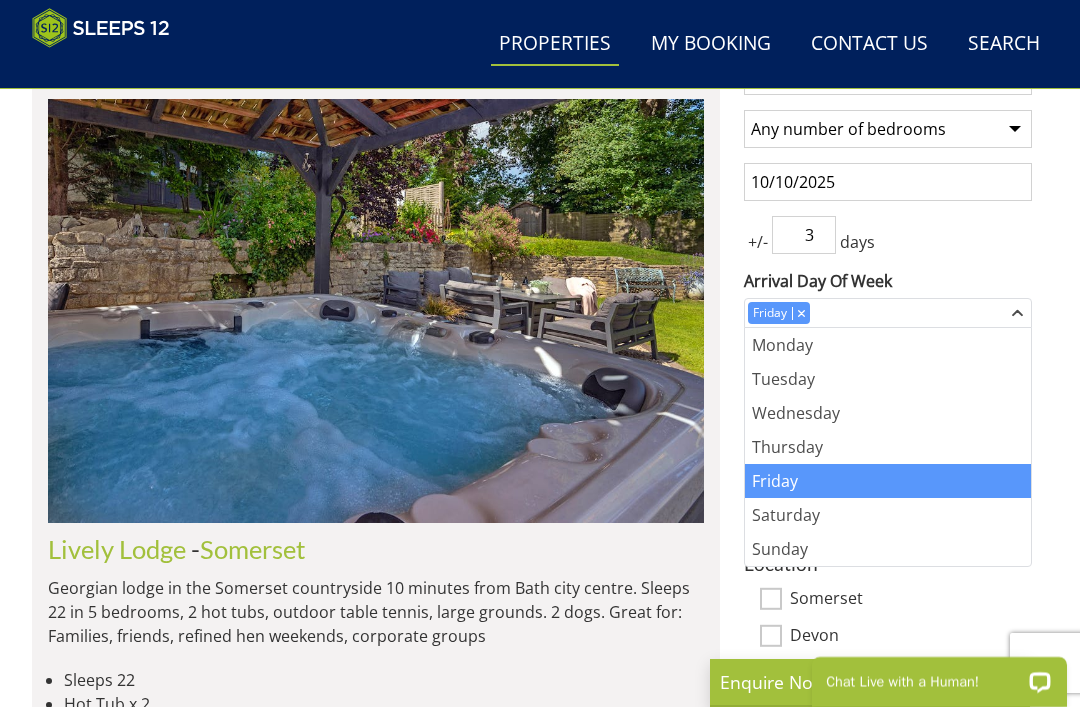 click on "Somerset" at bounding box center [771, 599] 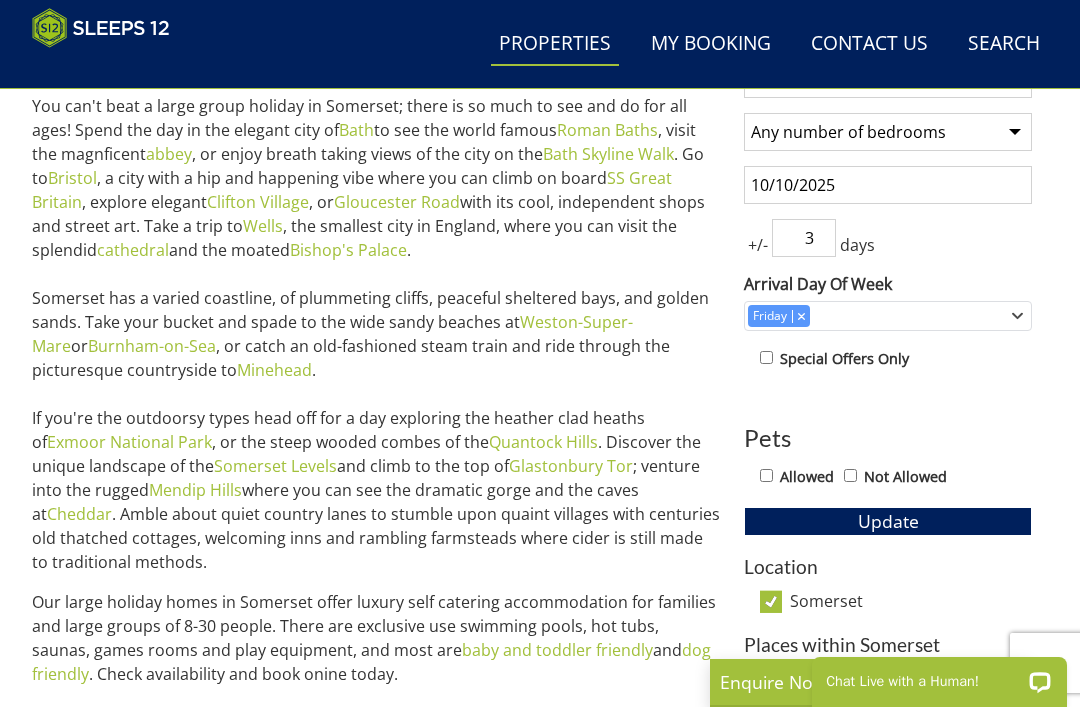 scroll, scrollTop: 748, scrollLeft: 0, axis: vertical 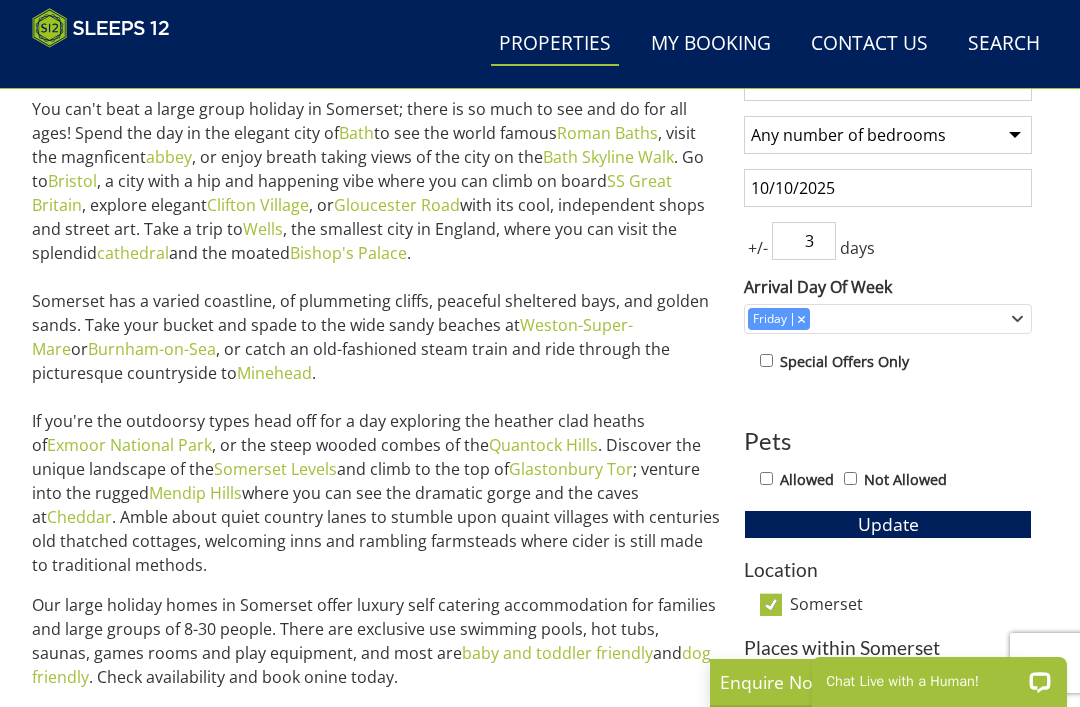 click on "Allowed" at bounding box center (766, 478) 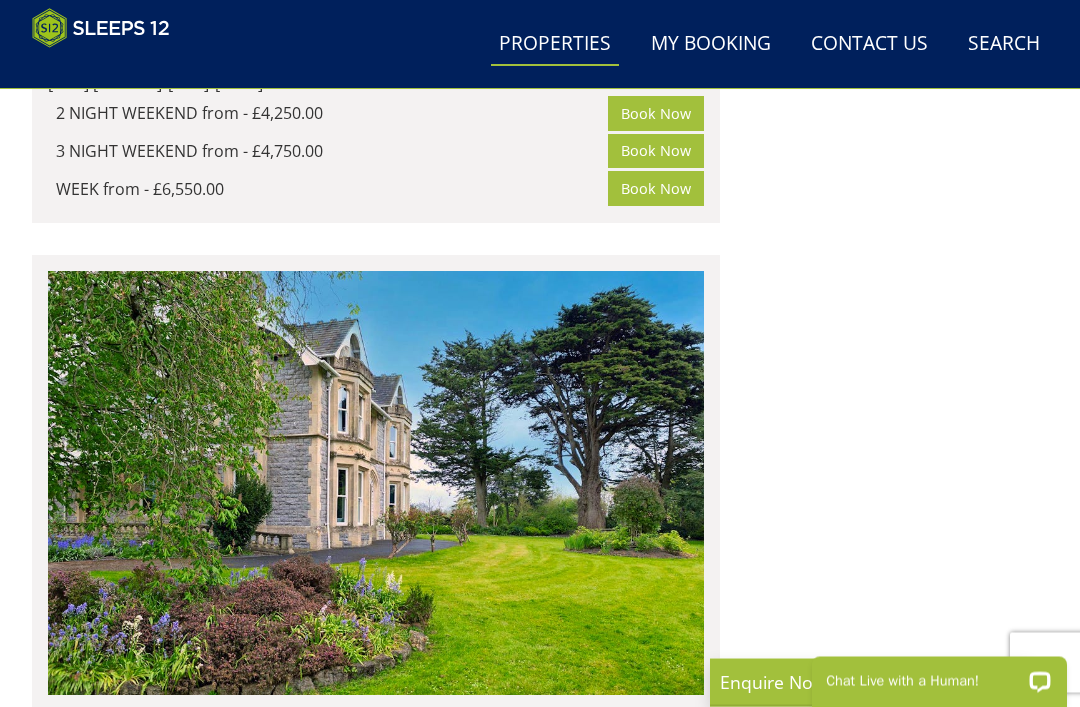 scroll, scrollTop: 7427, scrollLeft: 0, axis: vertical 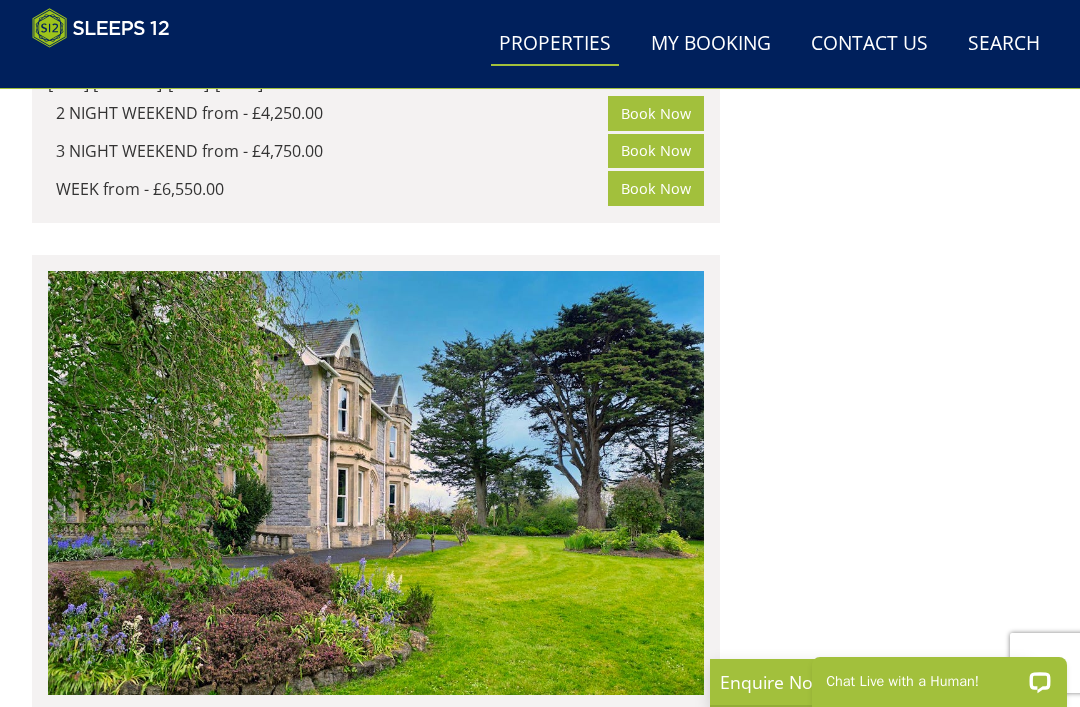 click at bounding box center [376, -1798] 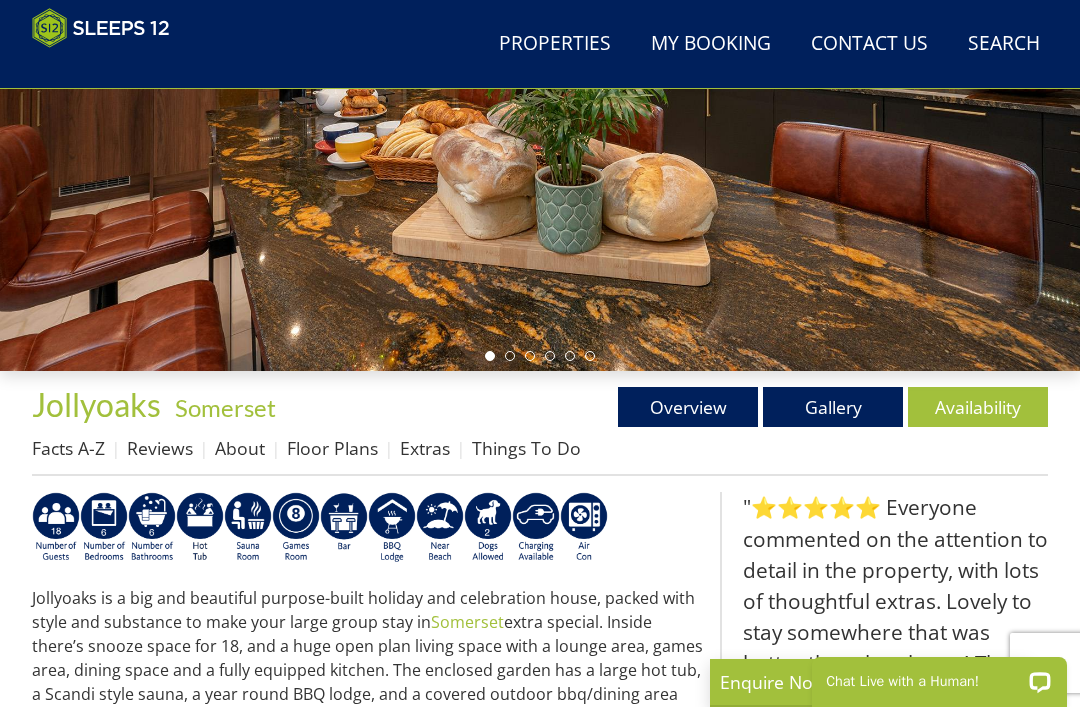 scroll, scrollTop: 364, scrollLeft: 0, axis: vertical 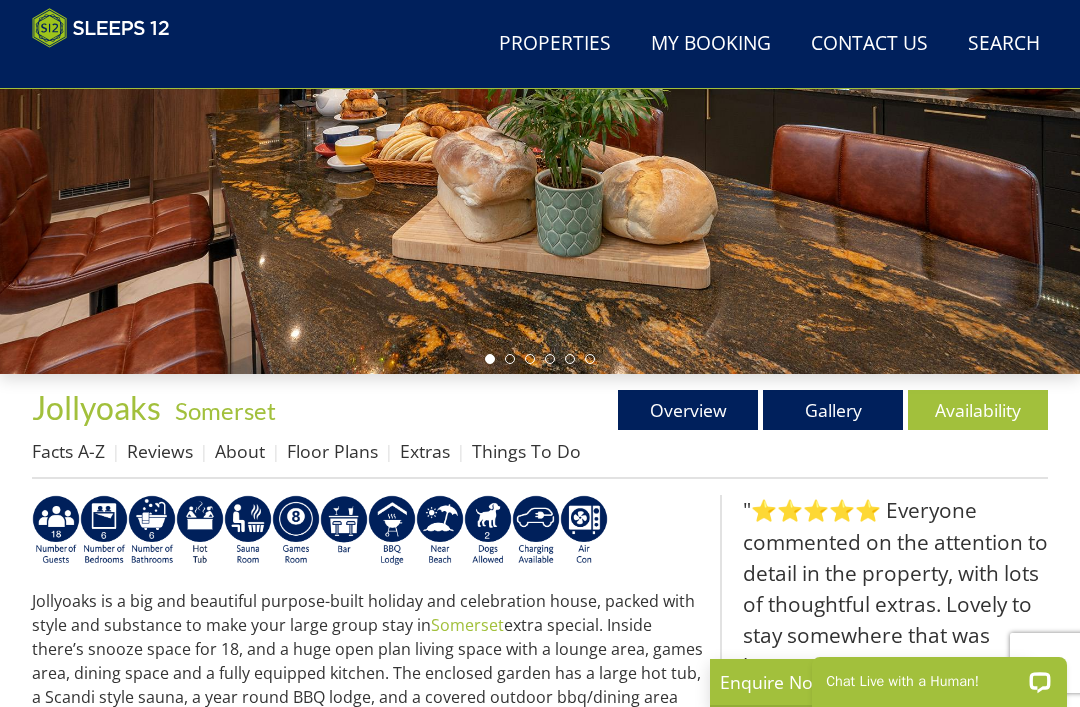 click on "Gallery" at bounding box center [833, 410] 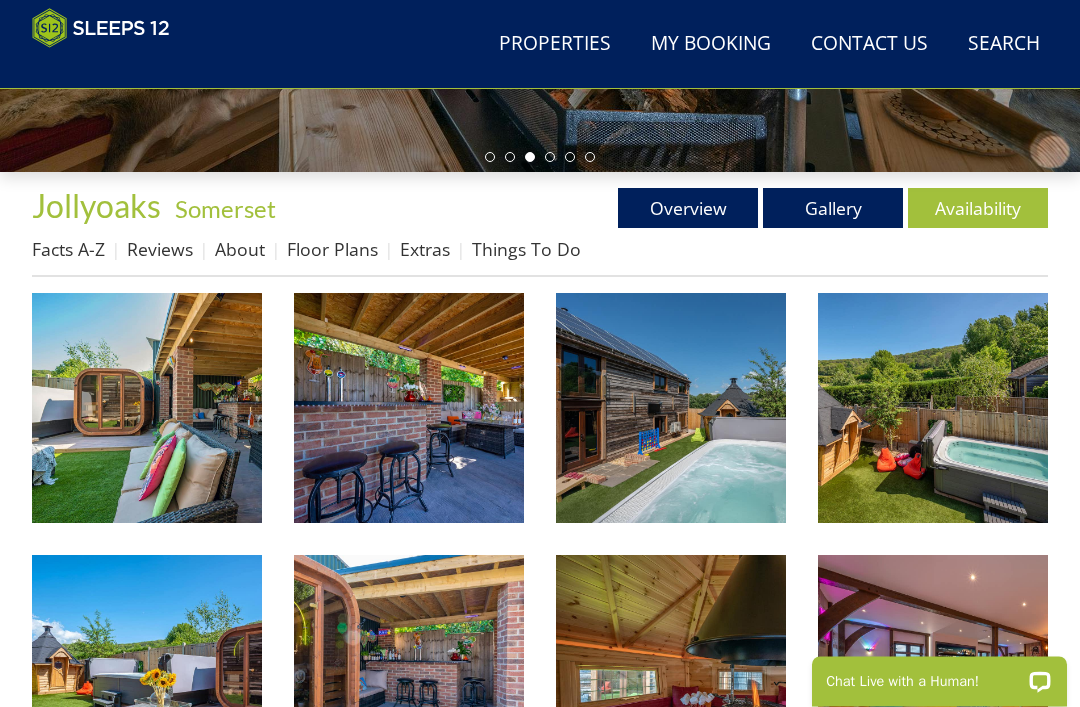 scroll, scrollTop: 566, scrollLeft: 0, axis: vertical 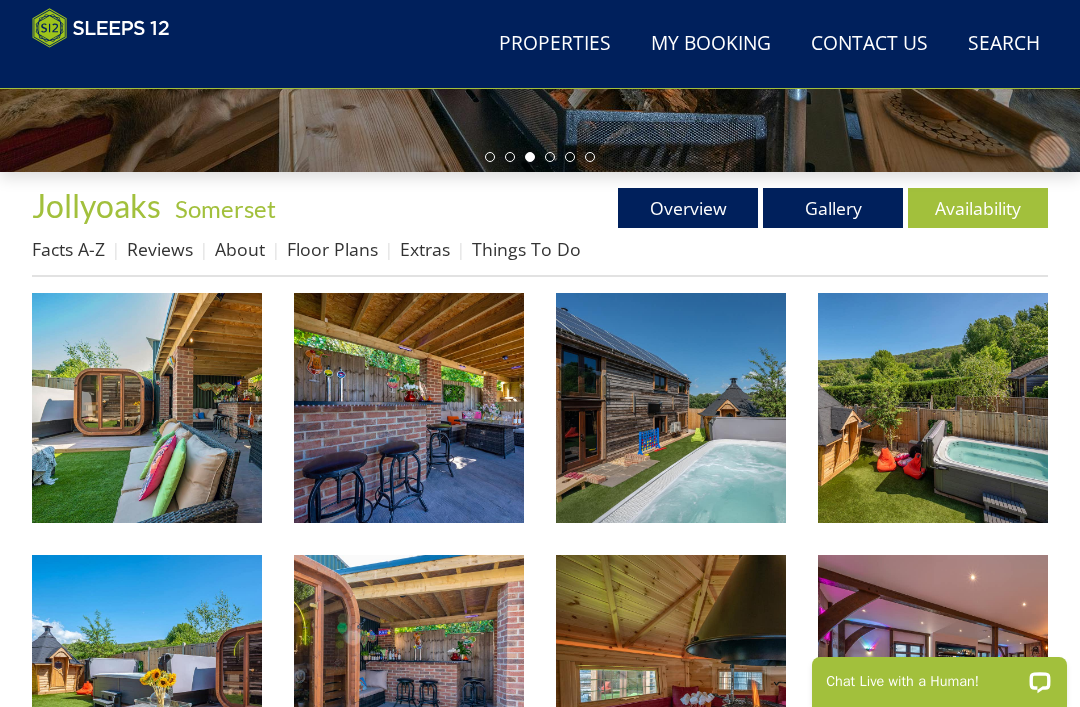 click at bounding box center (671, 408) 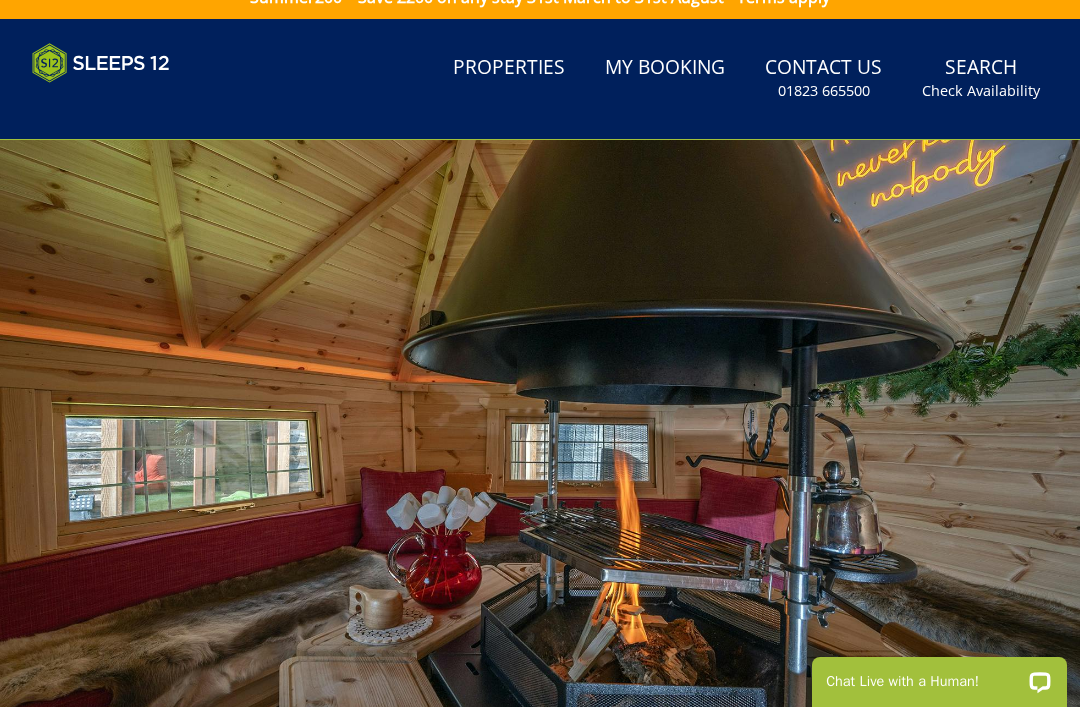 scroll, scrollTop: 0, scrollLeft: 0, axis: both 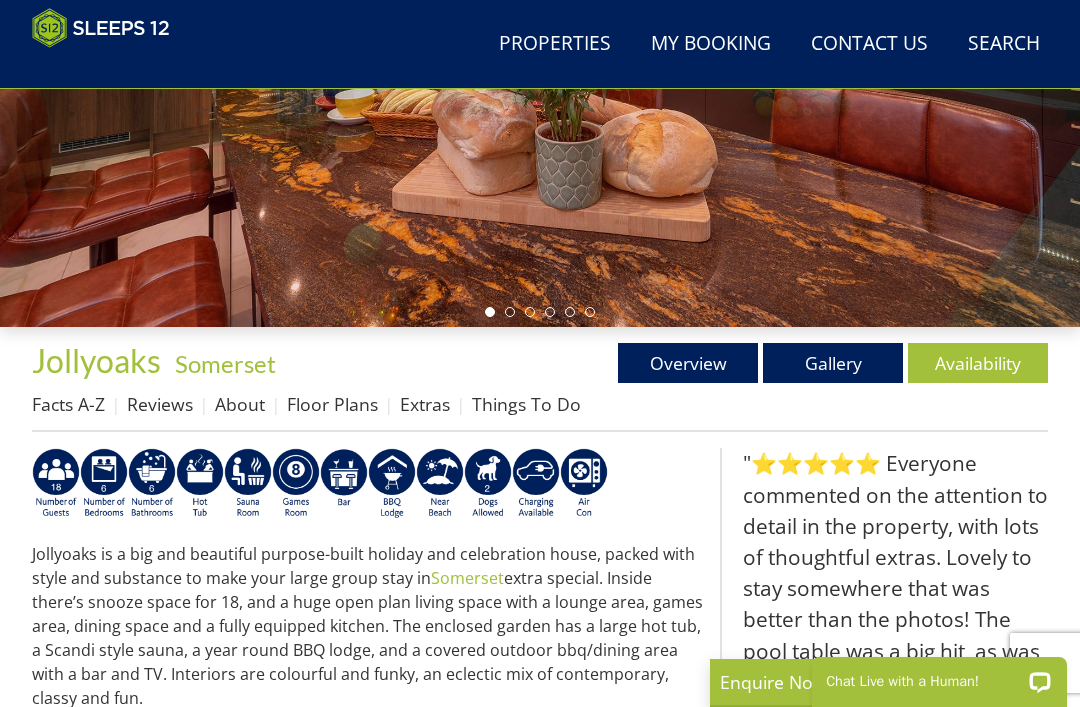 select on "14" 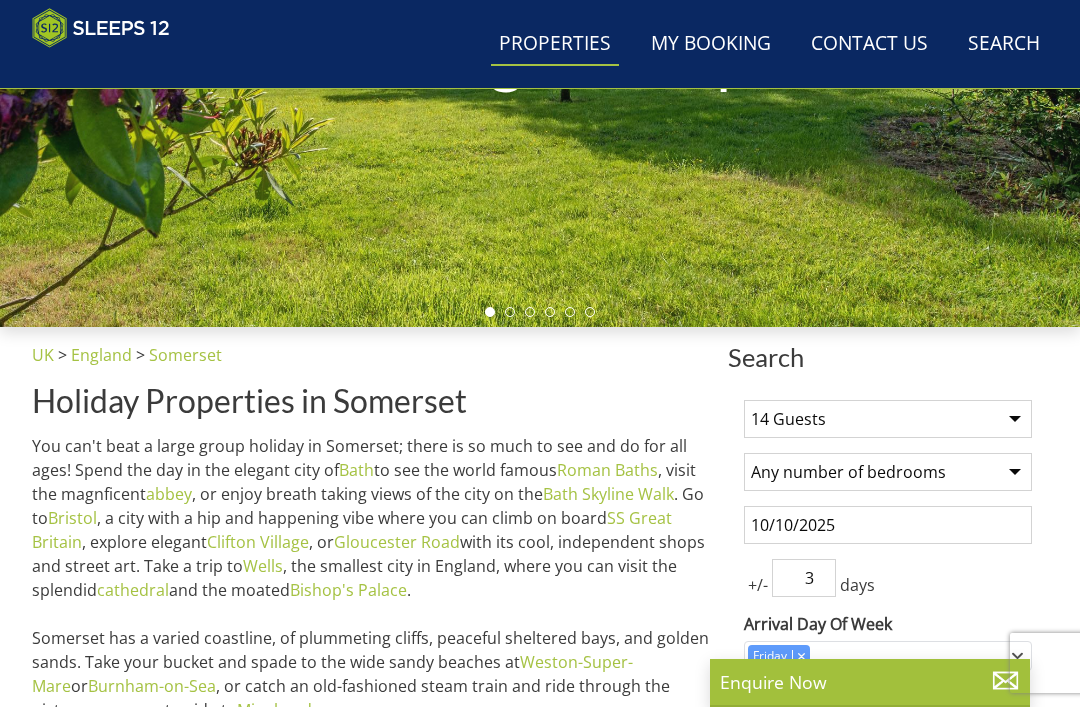 scroll, scrollTop: 433, scrollLeft: 0, axis: vertical 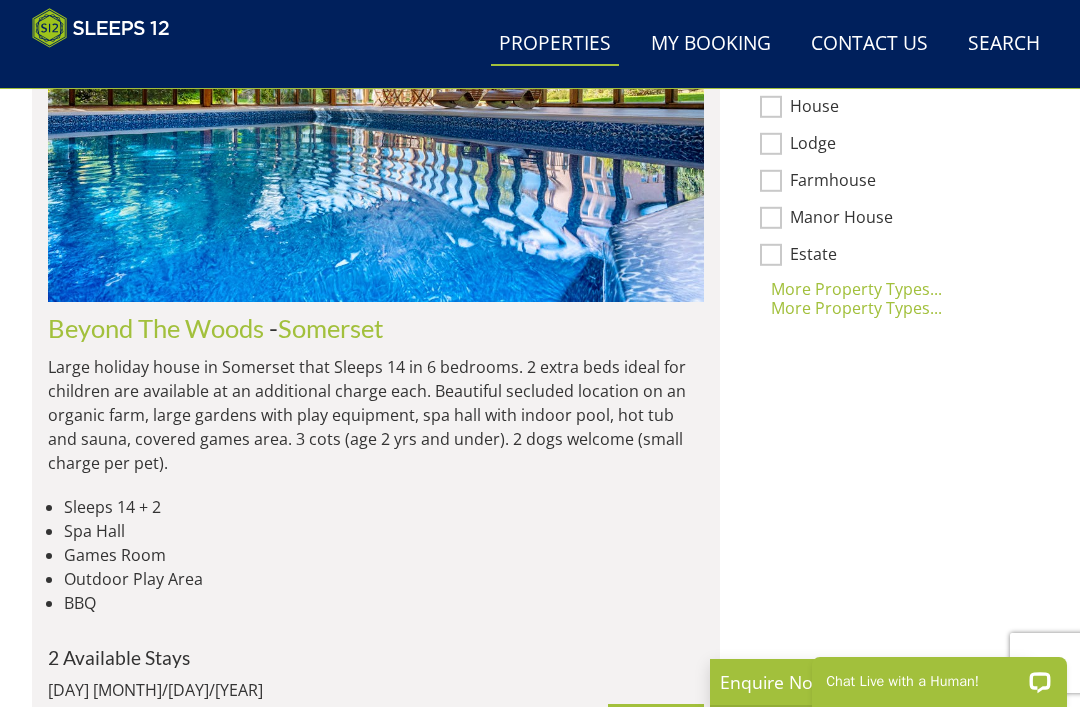 click on "Beyond The Woods" at bounding box center [156, 328] 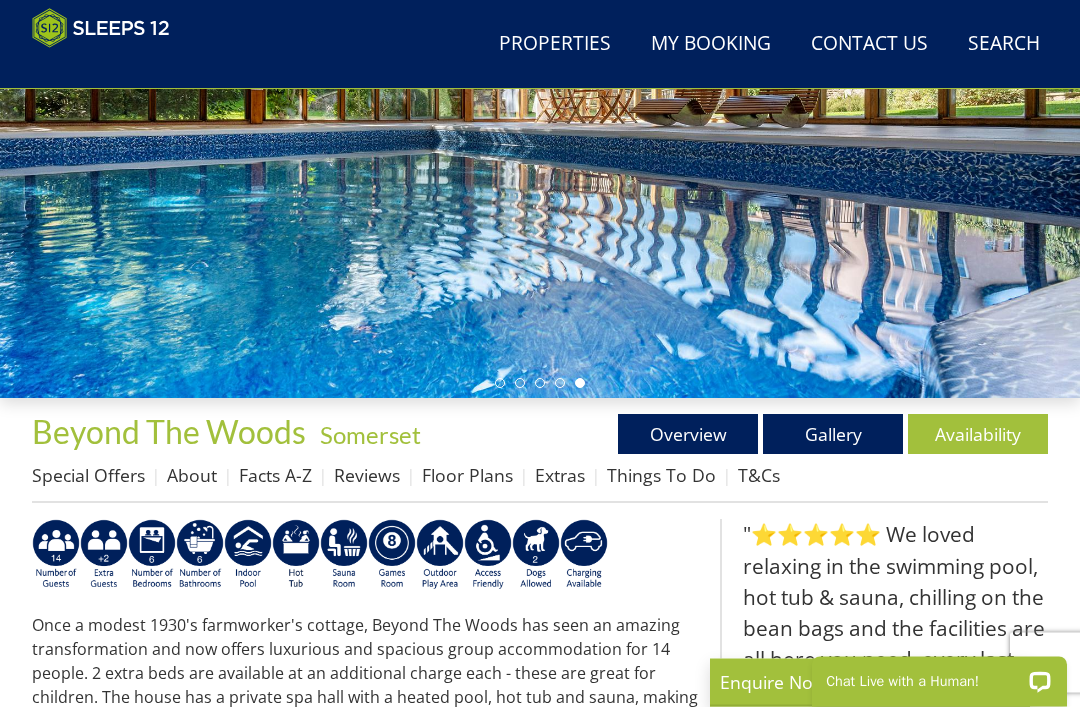 scroll, scrollTop: 340, scrollLeft: 0, axis: vertical 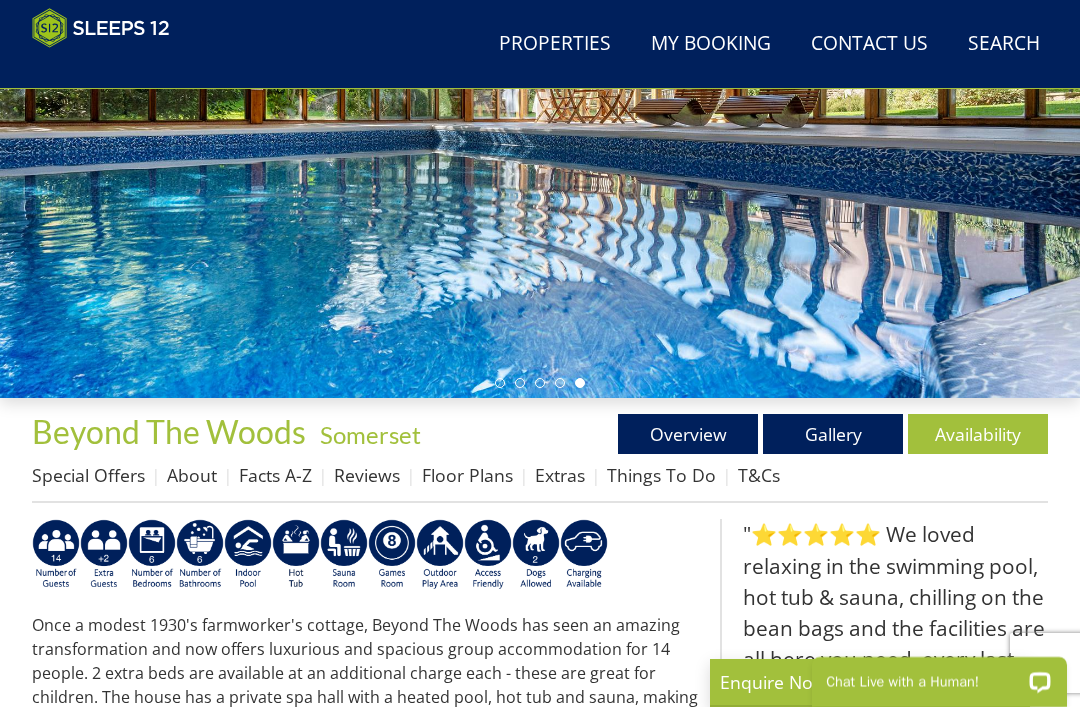 click on "Gallery" at bounding box center [833, 434] 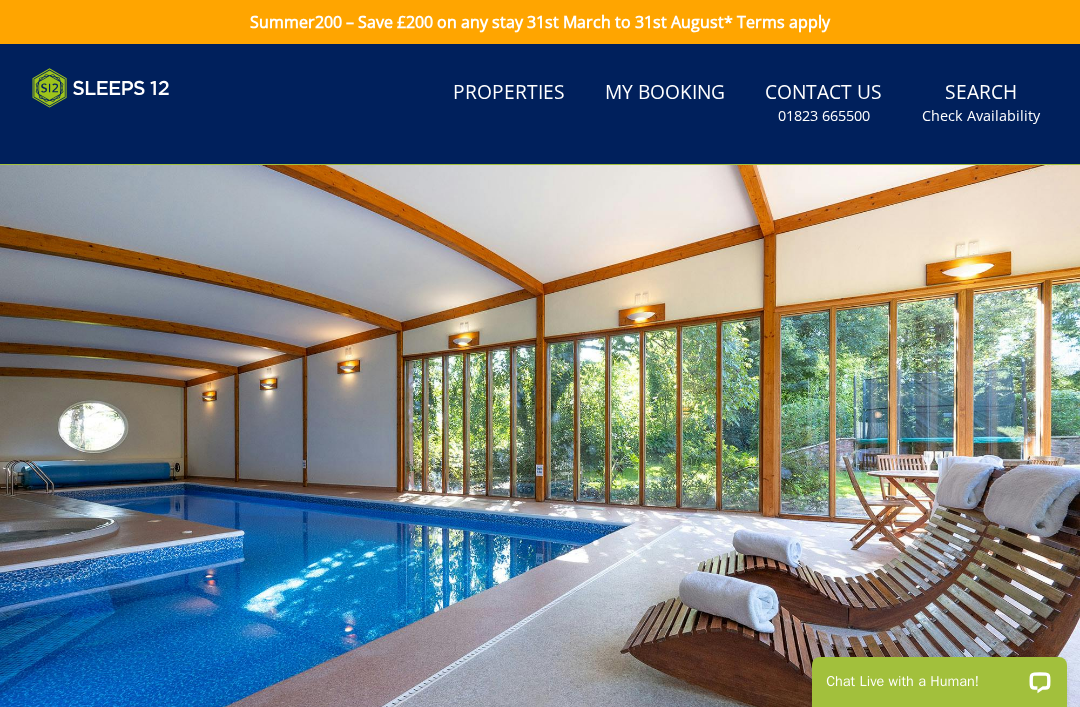 scroll, scrollTop: 0, scrollLeft: 0, axis: both 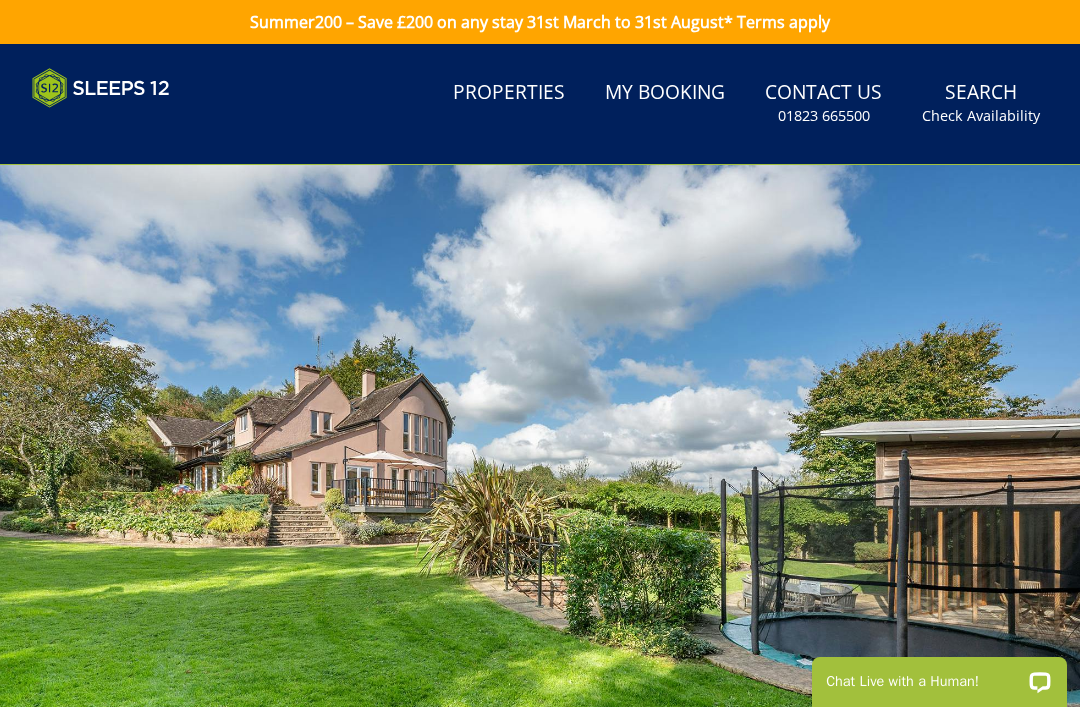click at bounding box center (540, 467) 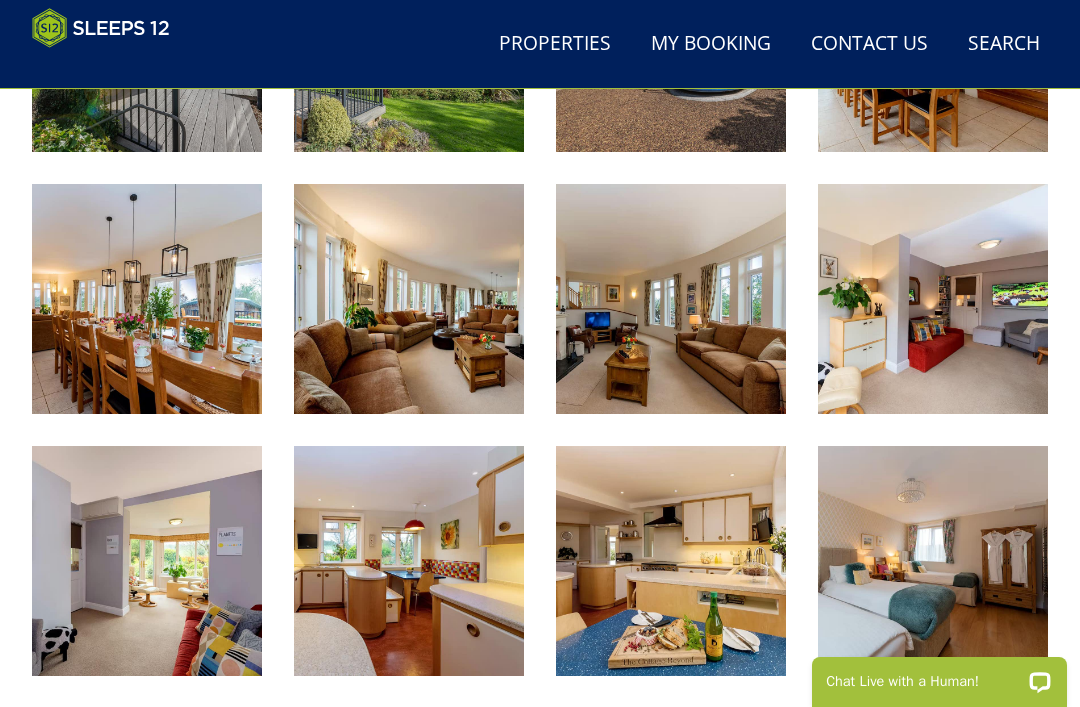 scroll, scrollTop: 1193, scrollLeft: 0, axis: vertical 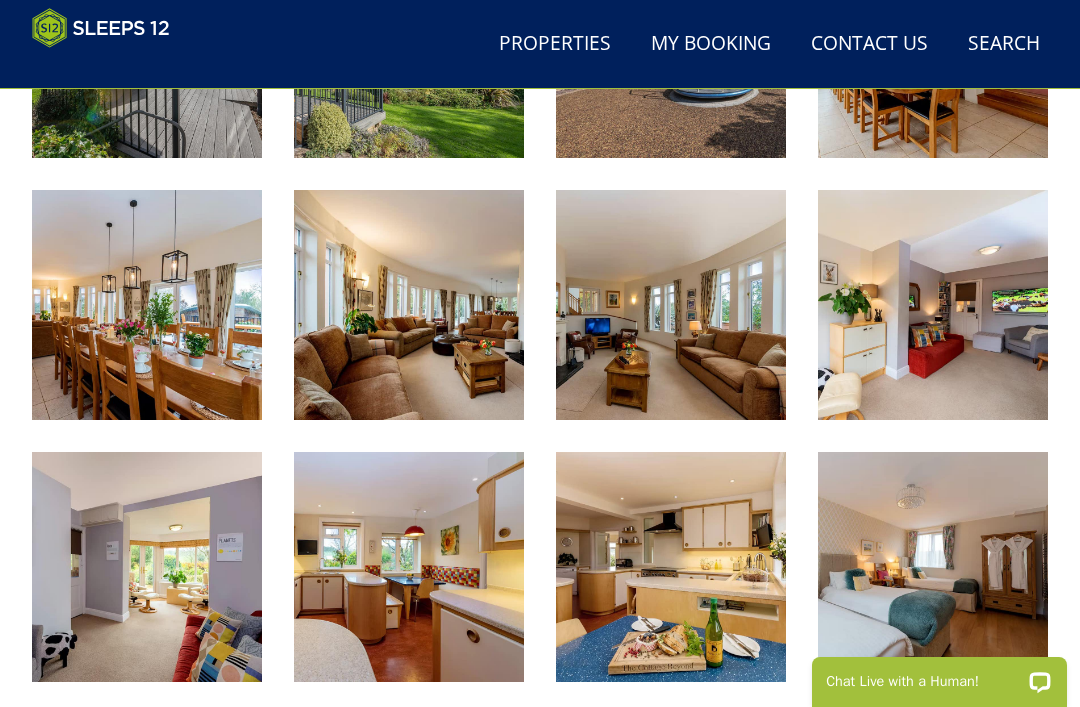 click at bounding box center [147, 305] 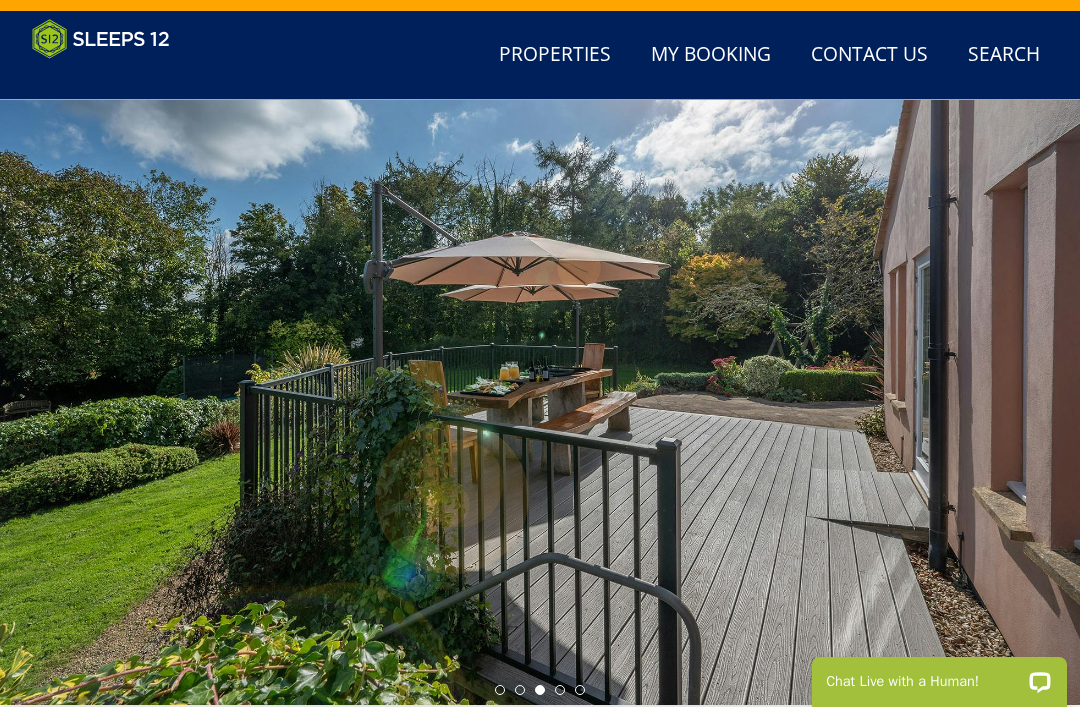 scroll, scrollTop: 0, scrollLeft: 0, axis: both 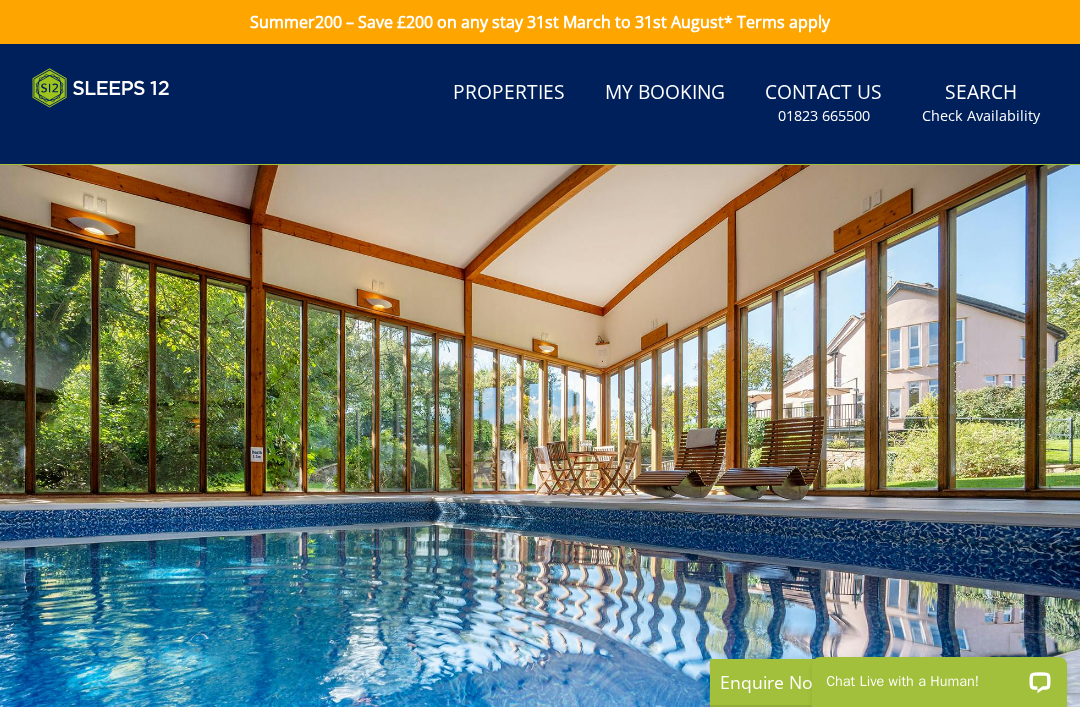 select on "14" 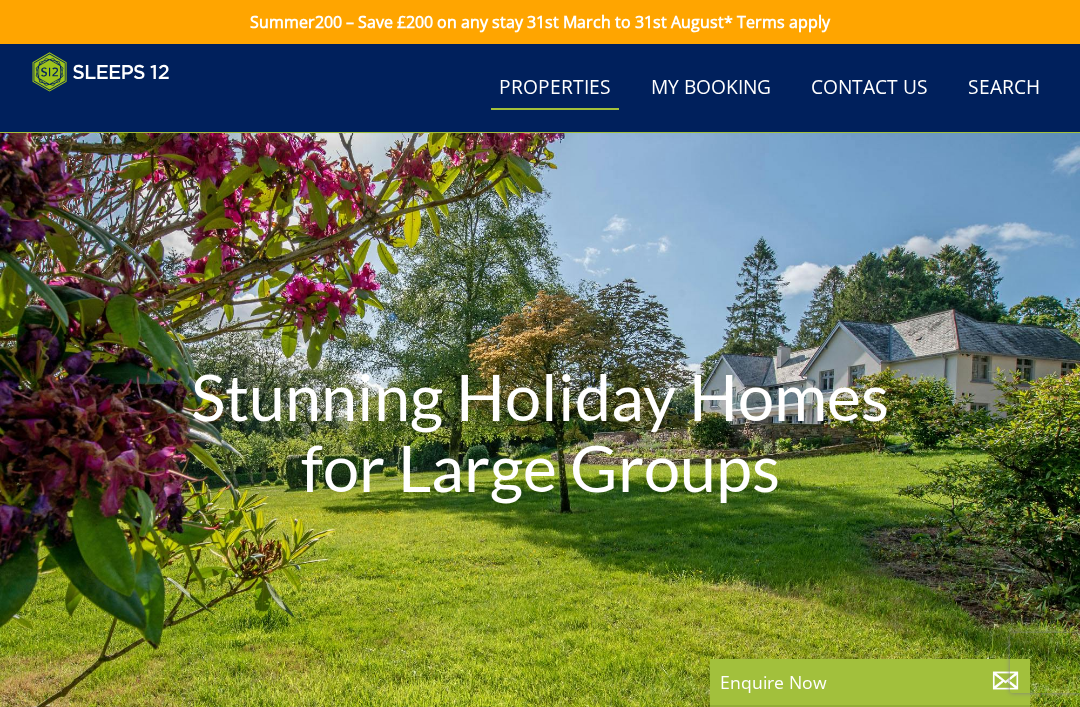 scroll, scrollTop: 1663, scrollLeft: 0, axis: vertical 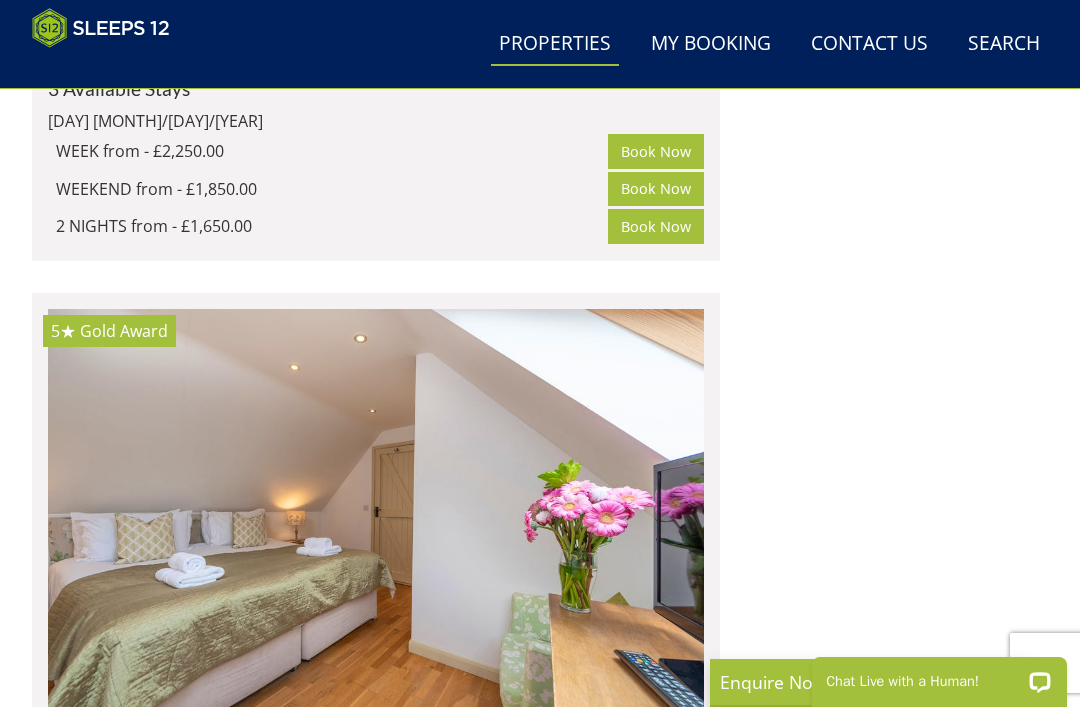 click at bounding box center [376, 521] 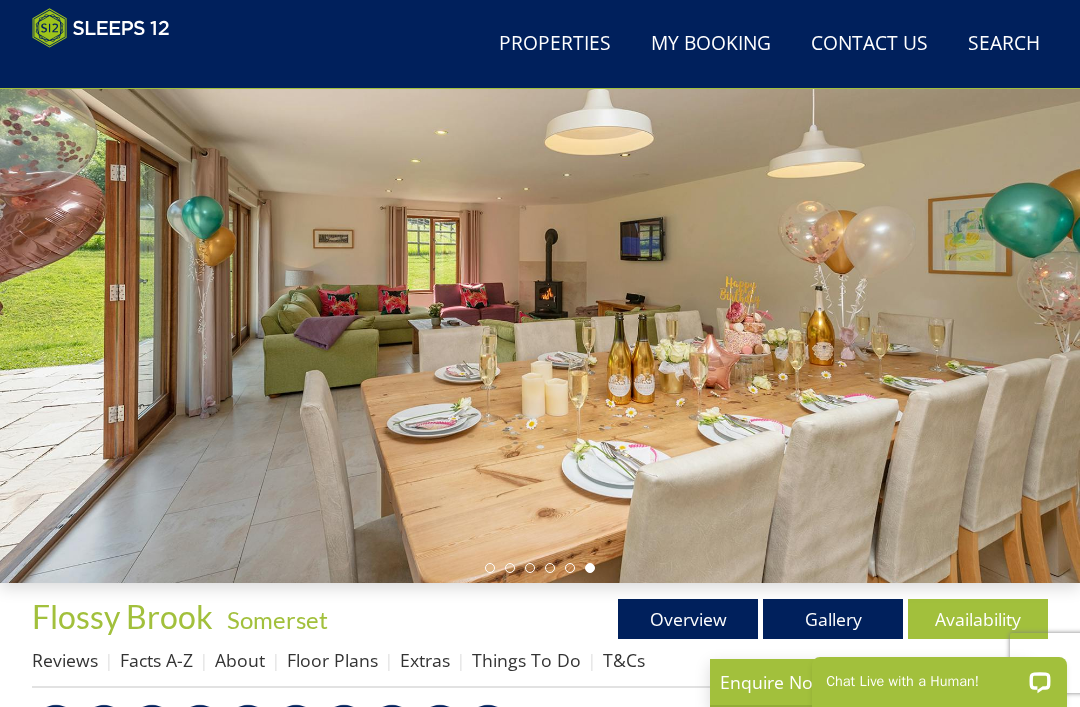 scroll, scrollTop: 185, scrollLeft: 0, axis: vertical 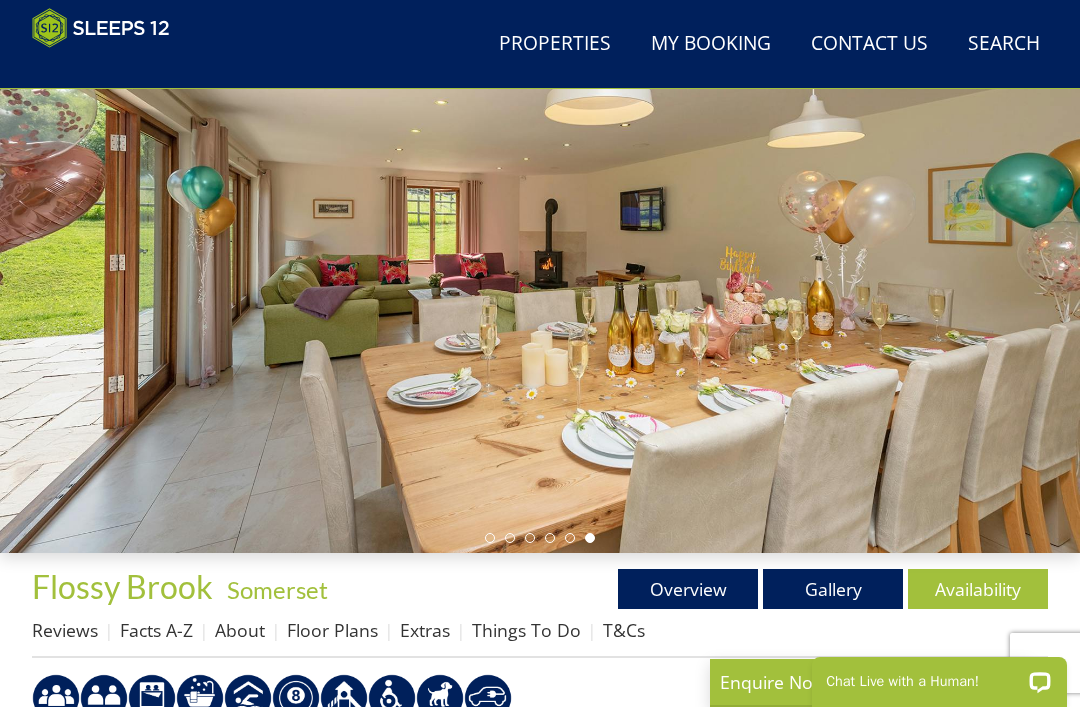 click on "Gallery" at bounding box center [833, 589] 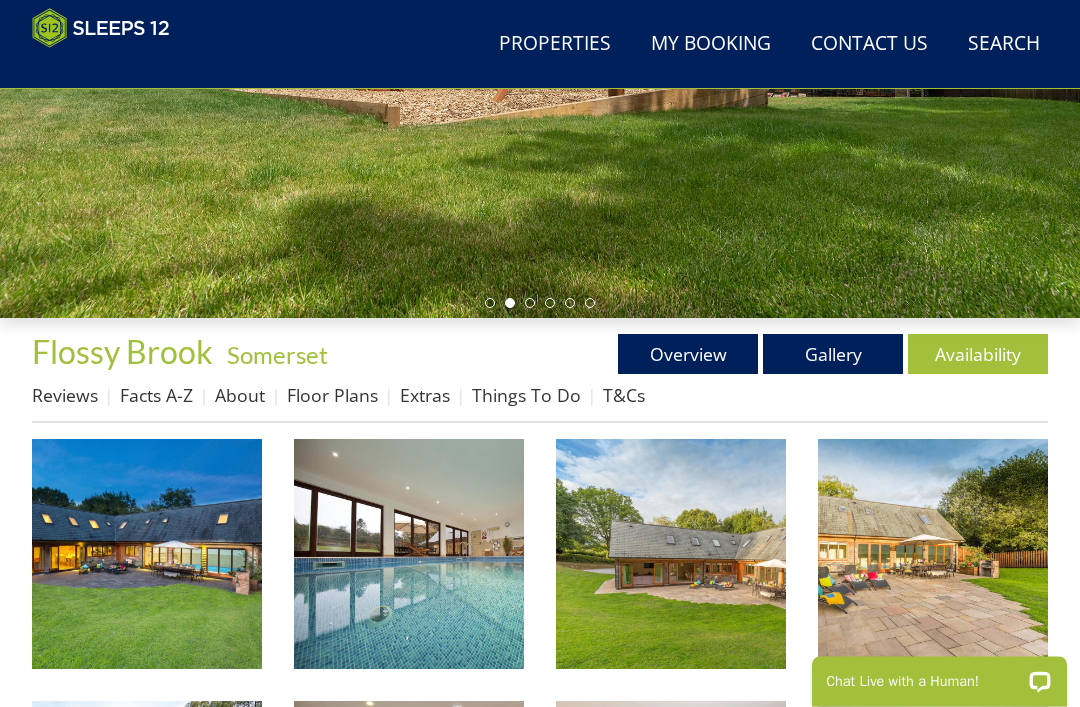scroll, scrollTop: 420, scrollLeft: 0, axis: vertical 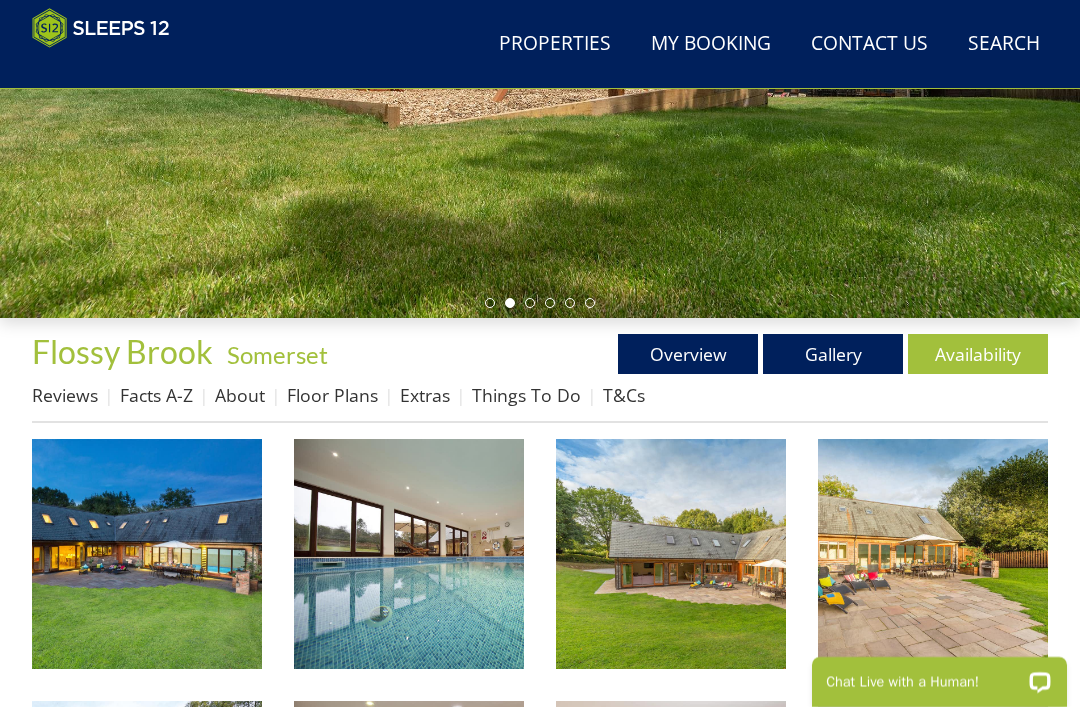 click at bounding box center (671, 554) 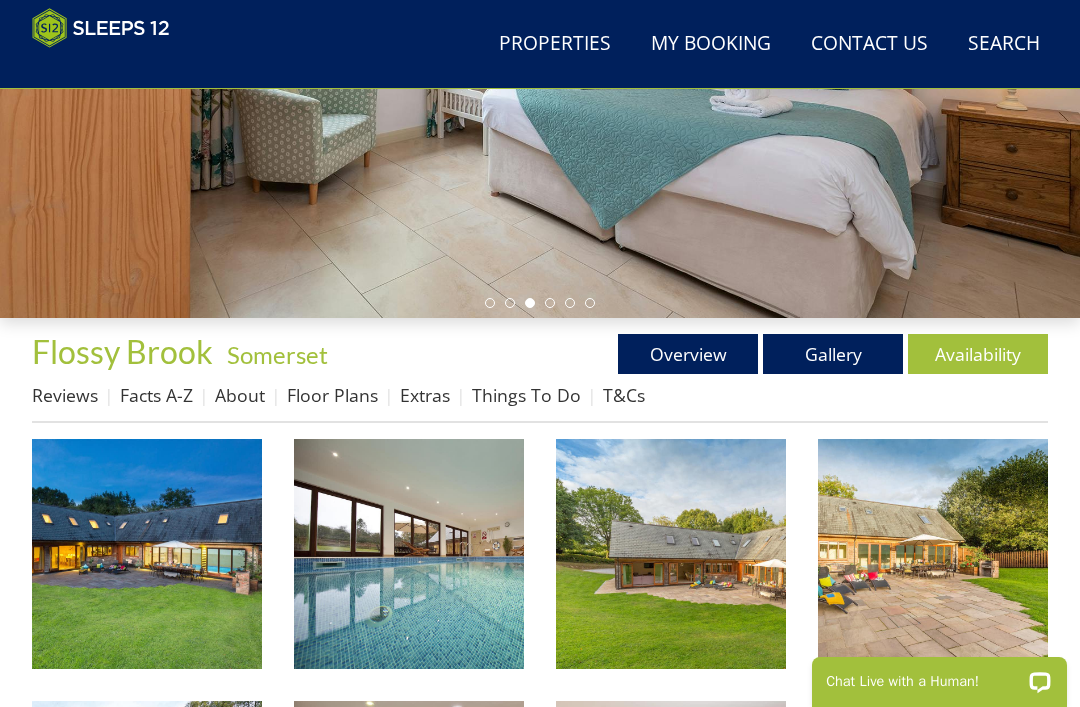 click on "Availability" at bounding box center (978, 354) 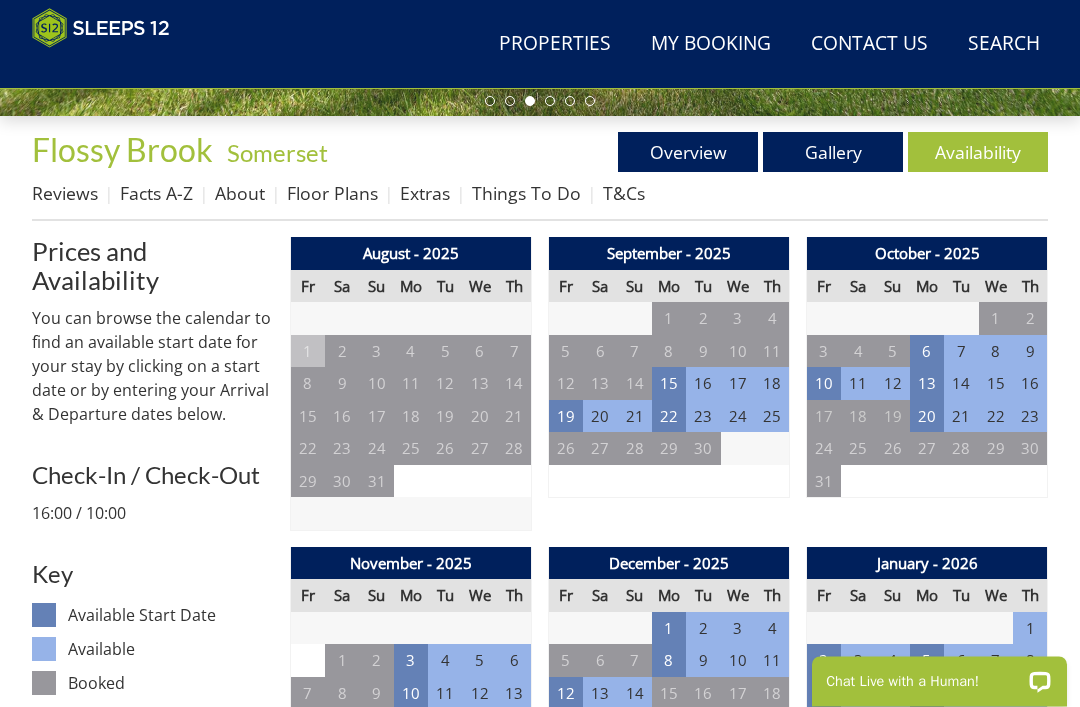 scroll, scrollTop: 622, scrollLeft: 0, axis: vertical 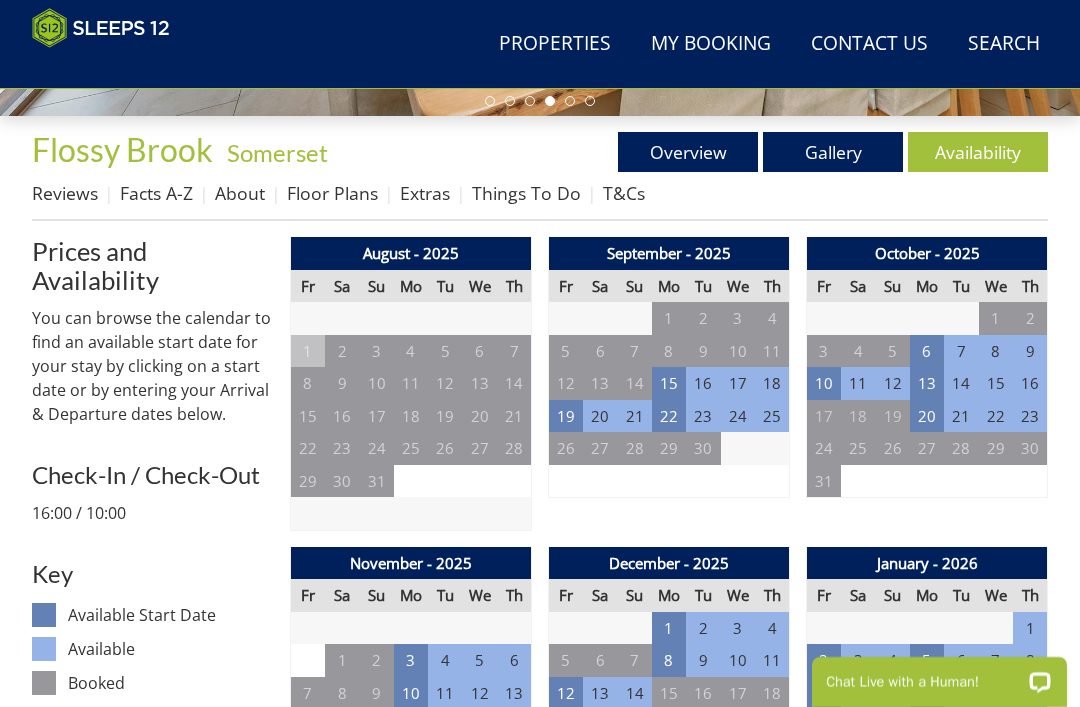 click on "10" at bounding box center (824, 383) 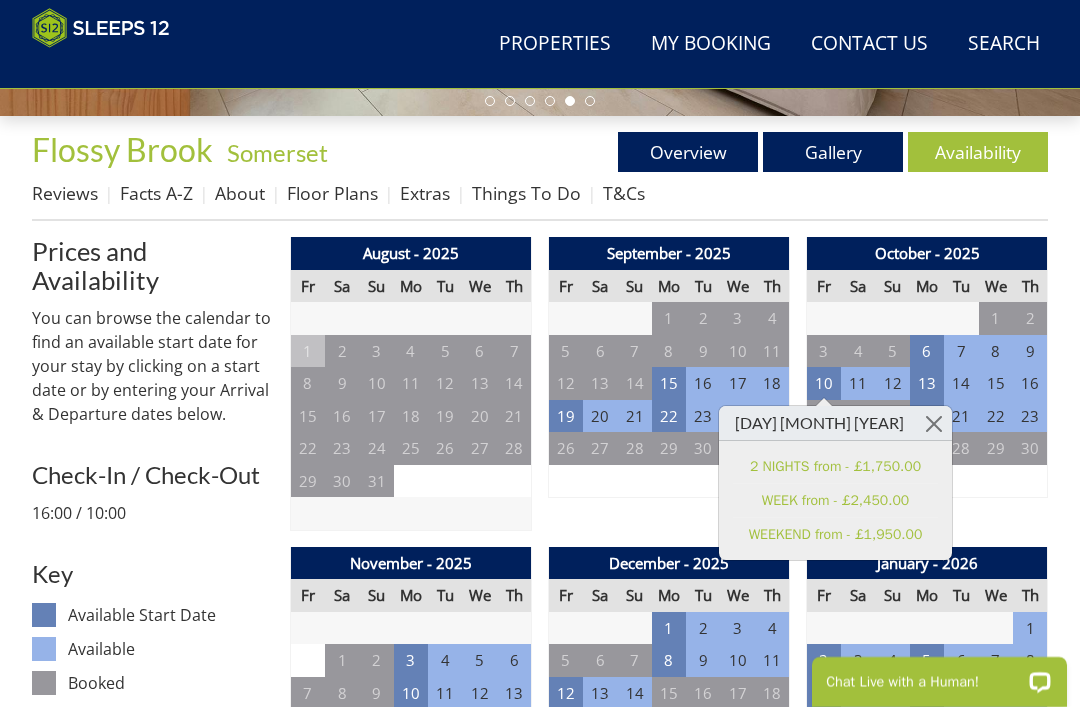 click on "WEEKEND from  - £1,950.00" at bounding box center (835, 534) 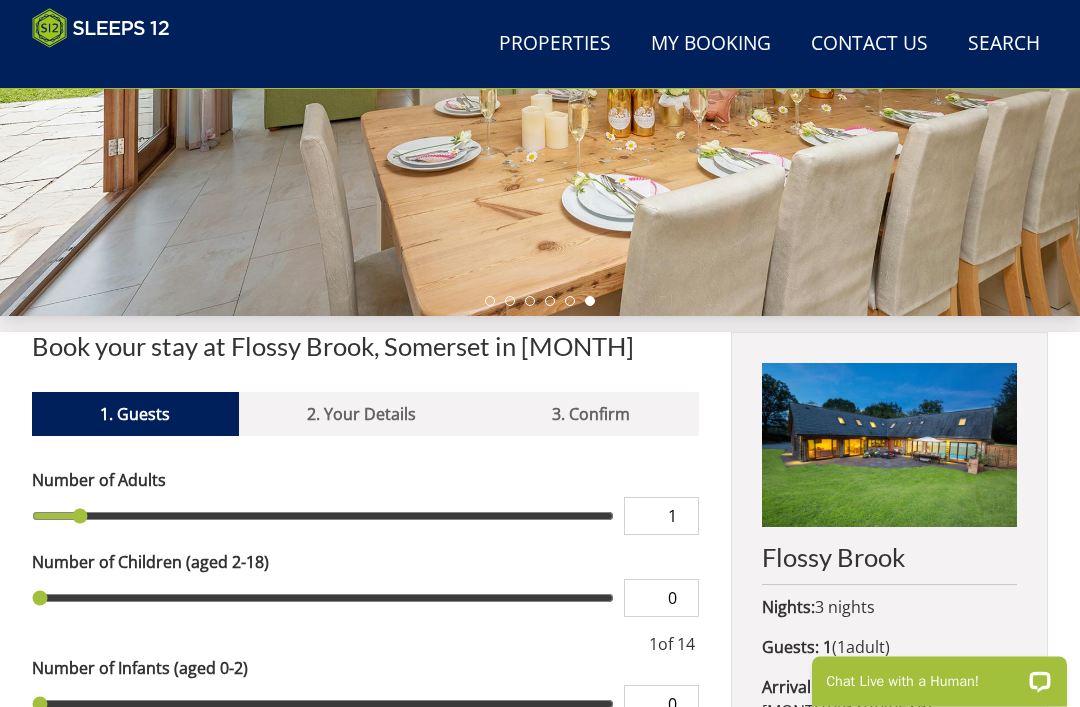 scroll, scrollTop: 420, scrollLeft: 0, axis: vertical 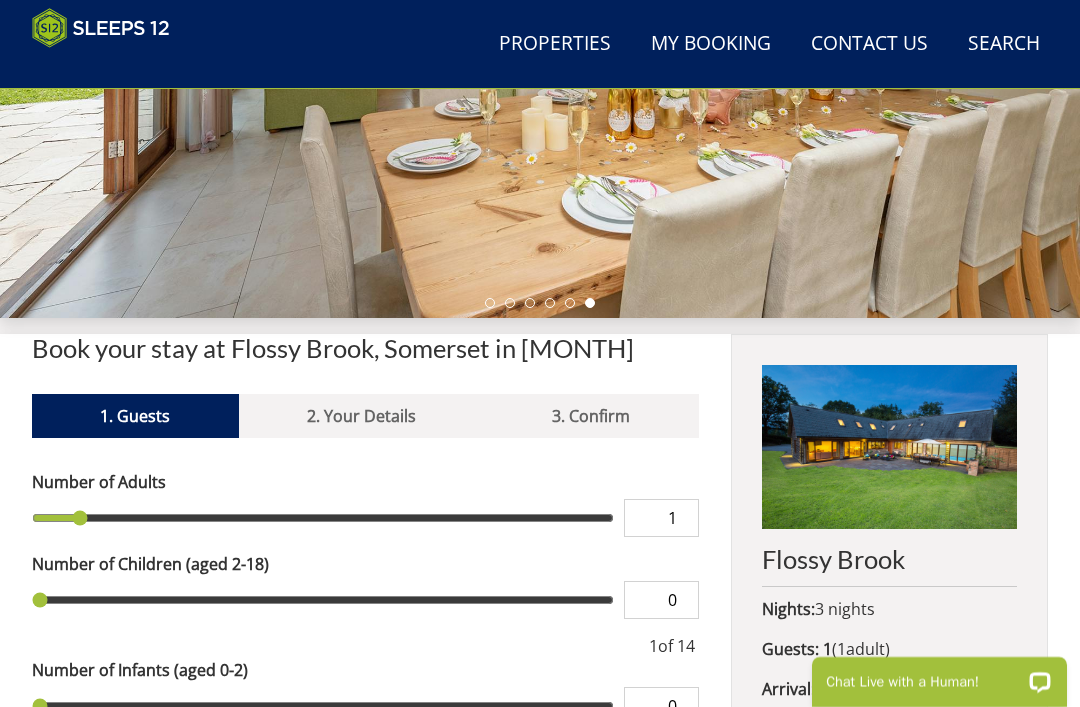 type on "13" 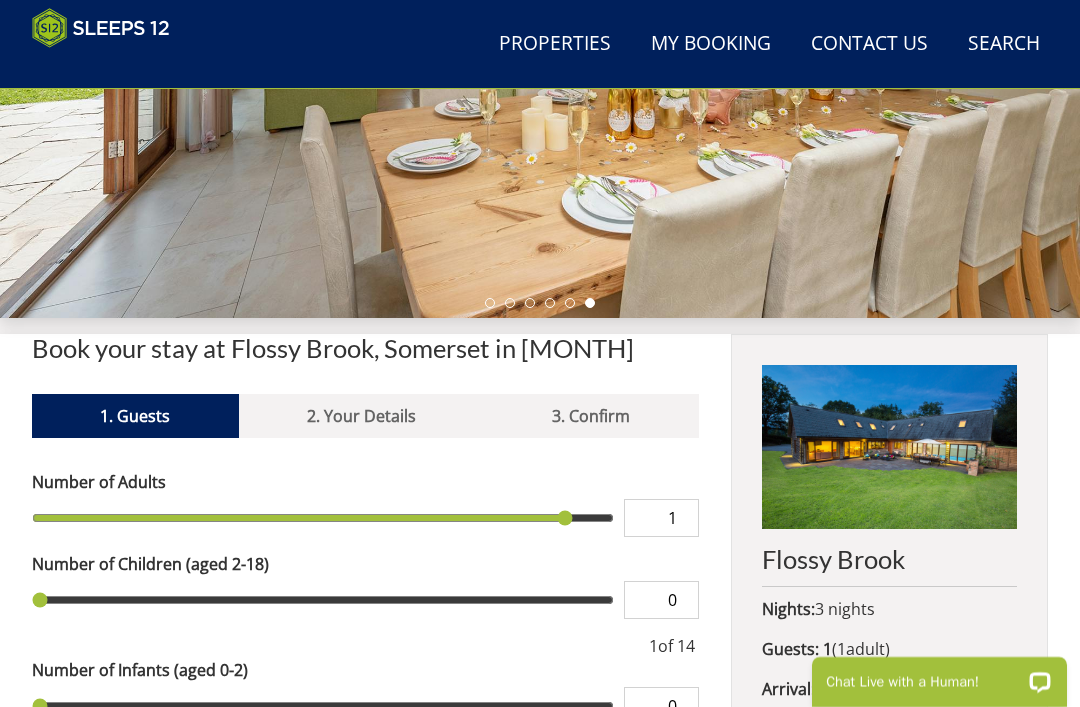 click at bounding box center (323, 518) 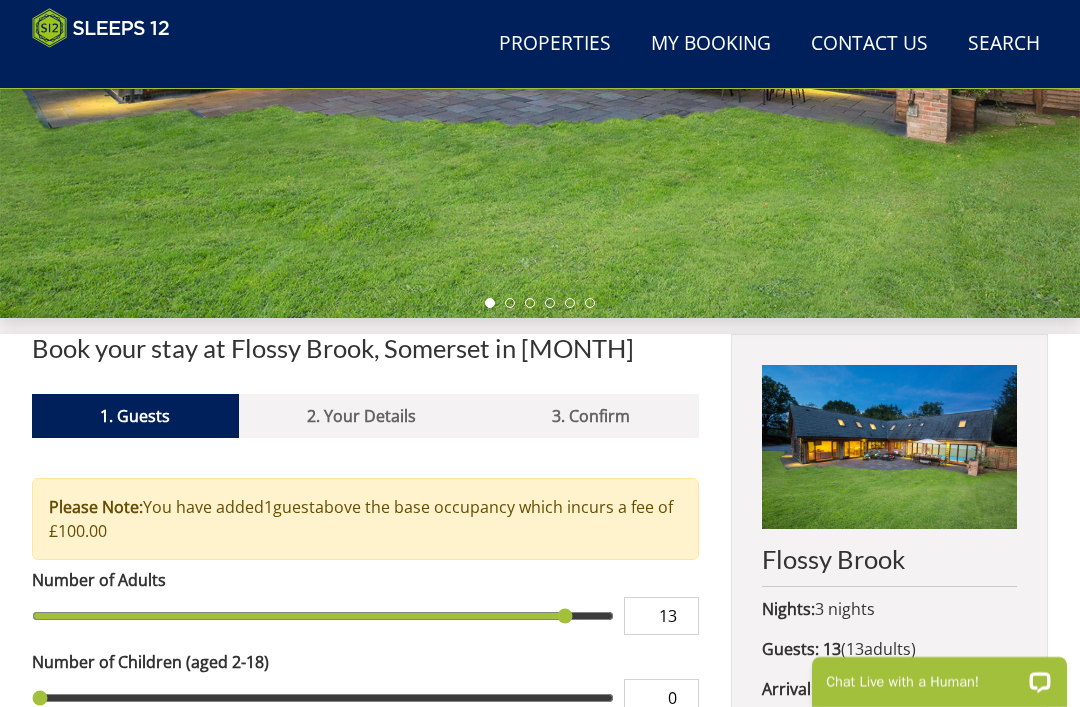 type on "14" 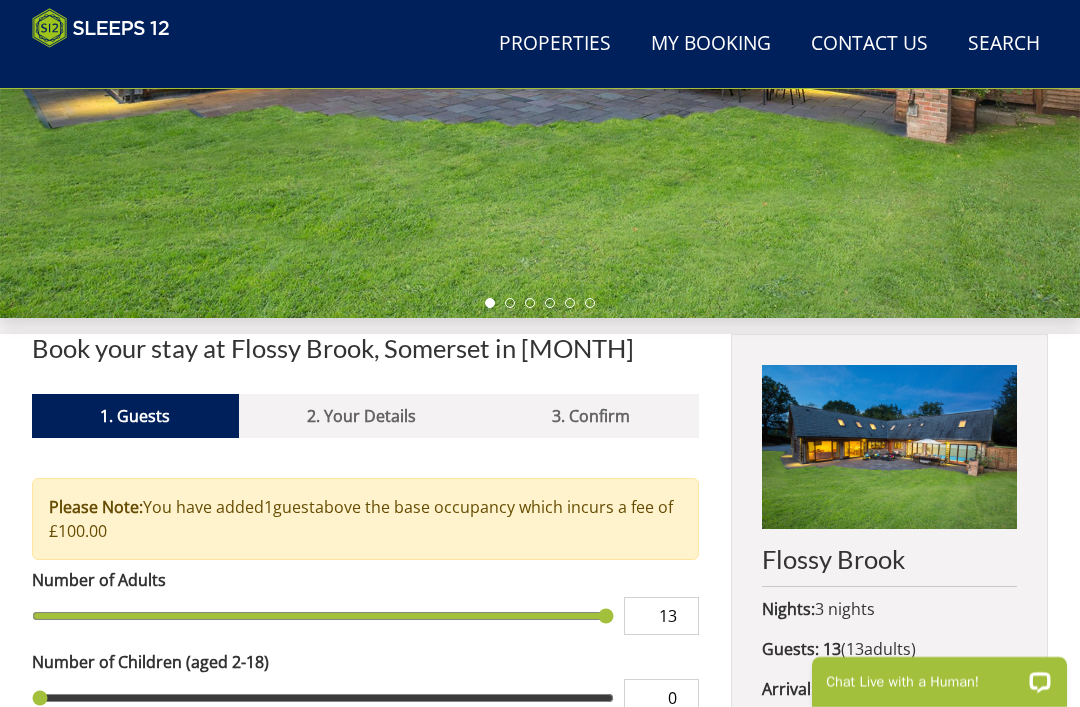 click at bounding box center [323, 616] 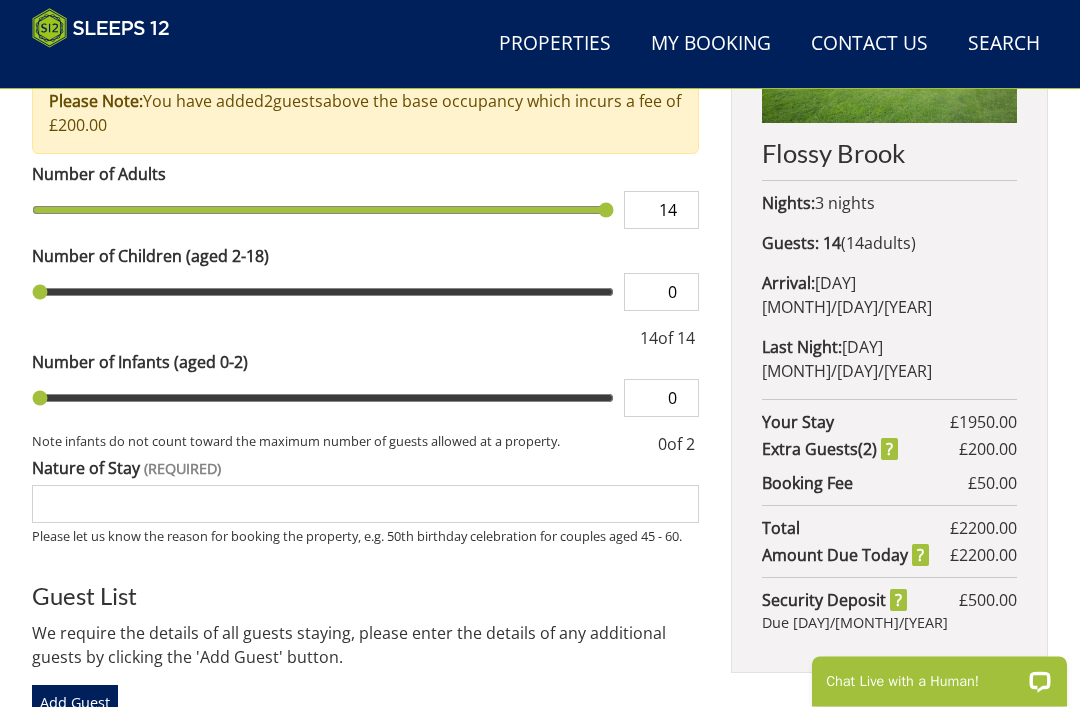 scroll, scrollTop: 826, scrollLeft: 0, axis: vertical 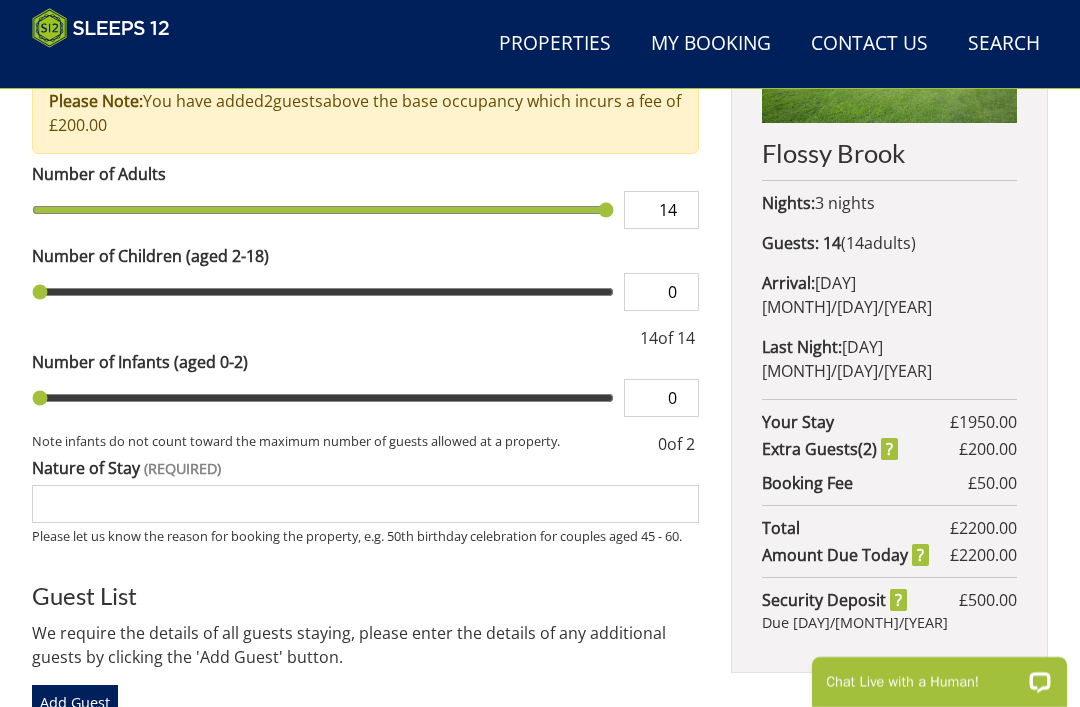 click on "Nature of Stay" at bounding box center [365, 504] 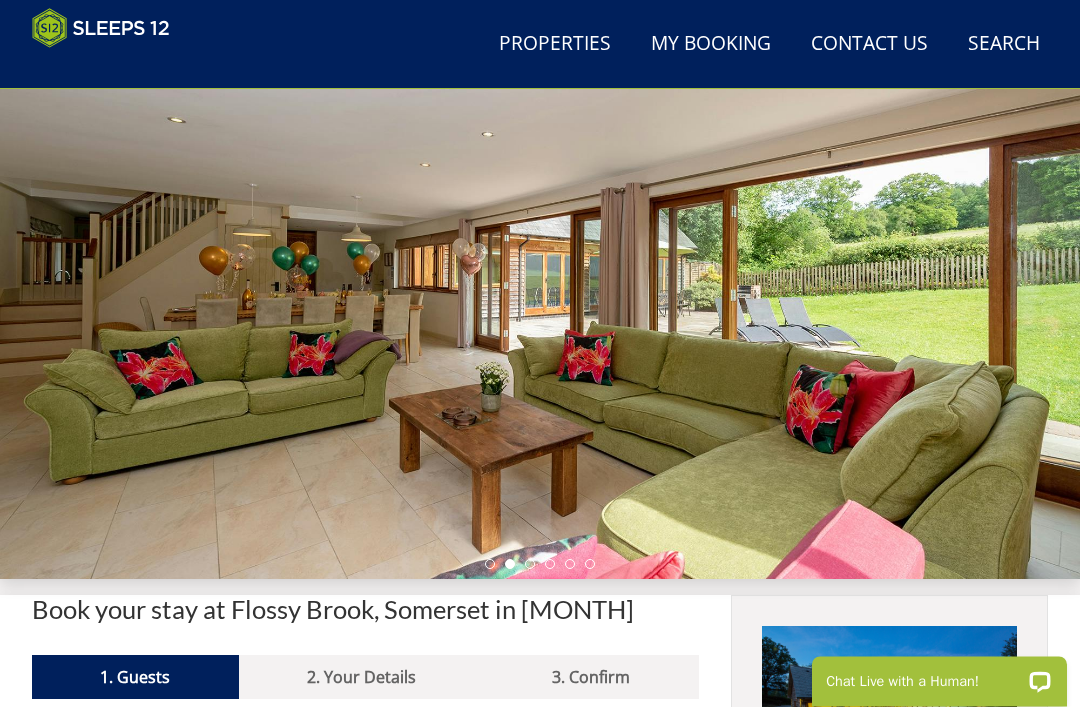 scroll, scrollTop: 0, scrollLeft: 0, axis: both 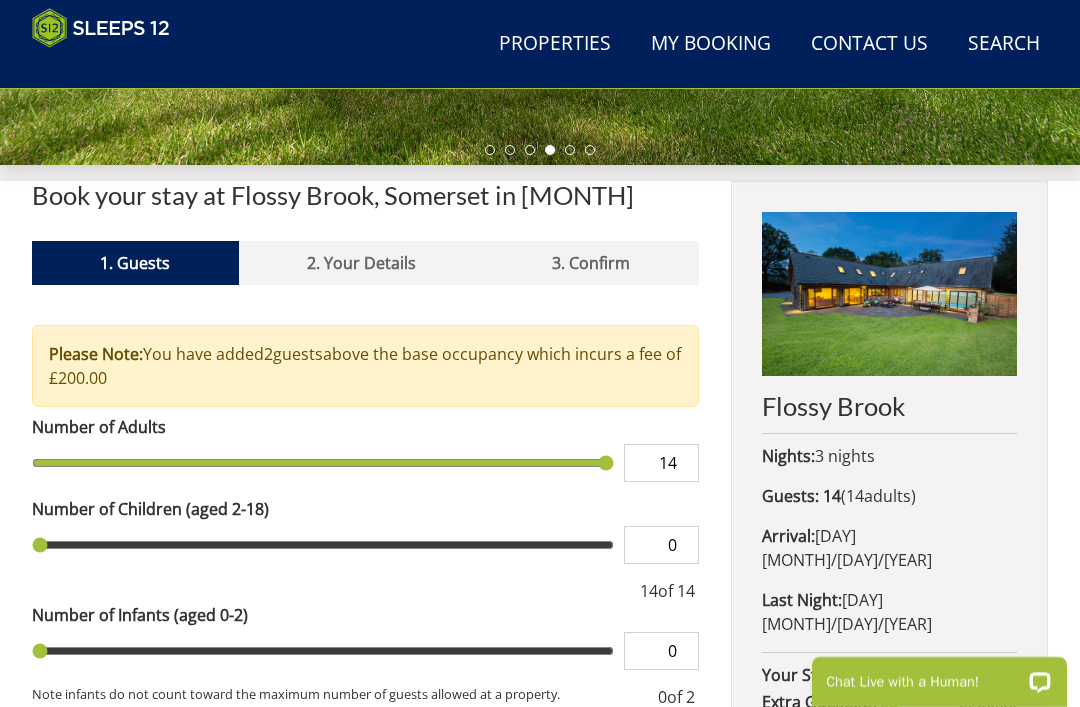 type on "50th" 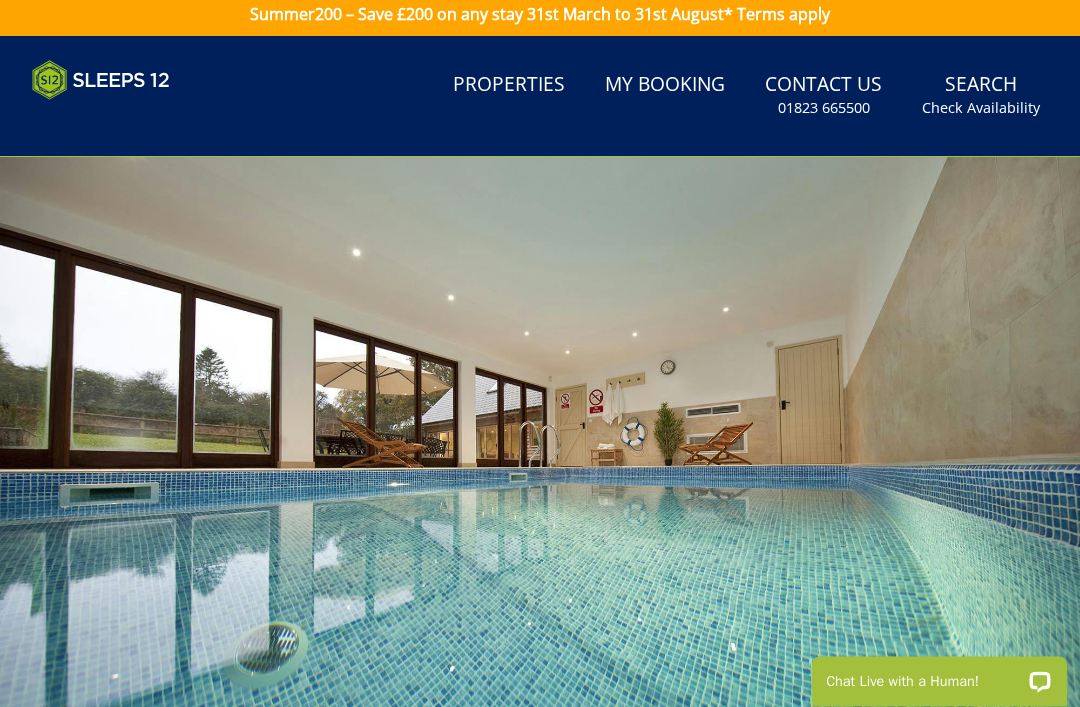 scroll, scrollTop: 0, scrollLeft: 0, axis: both 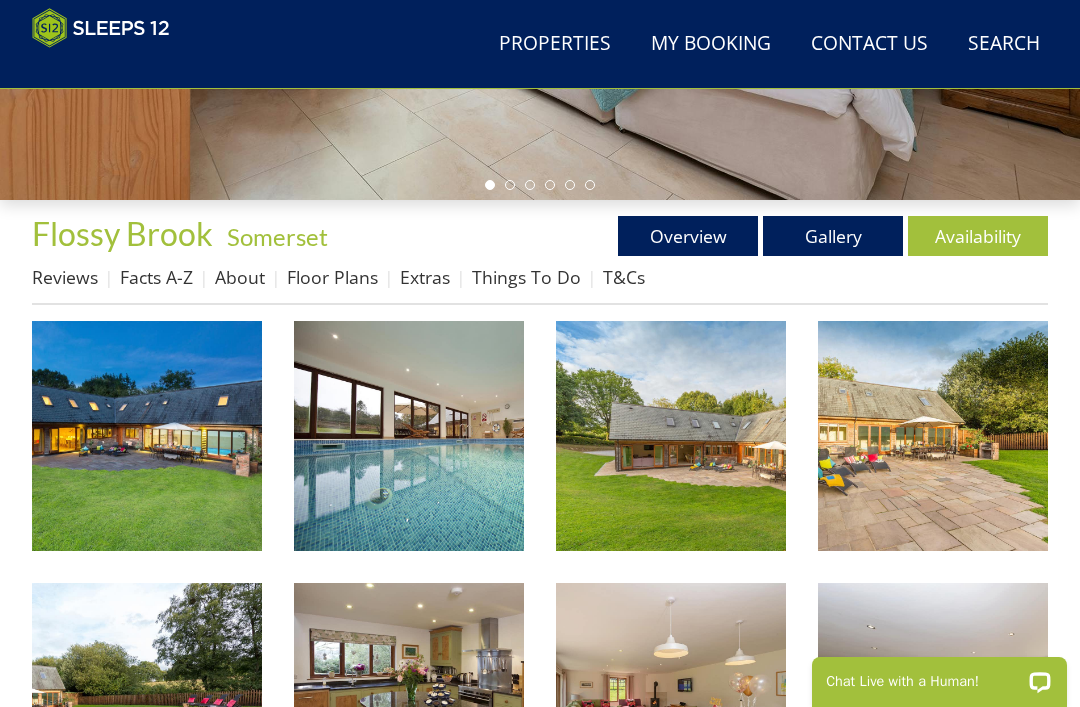 click on "Floor Plans" at bounding box center [332, 277] 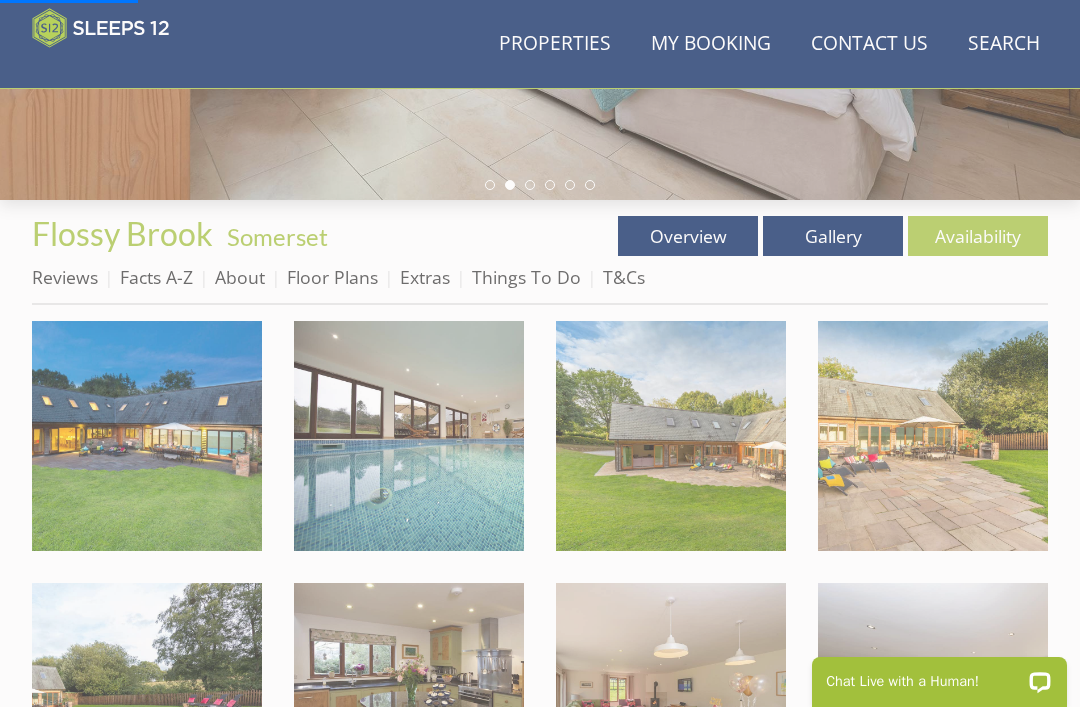 click on "Floor Plans" at bounding box center [332, 277] 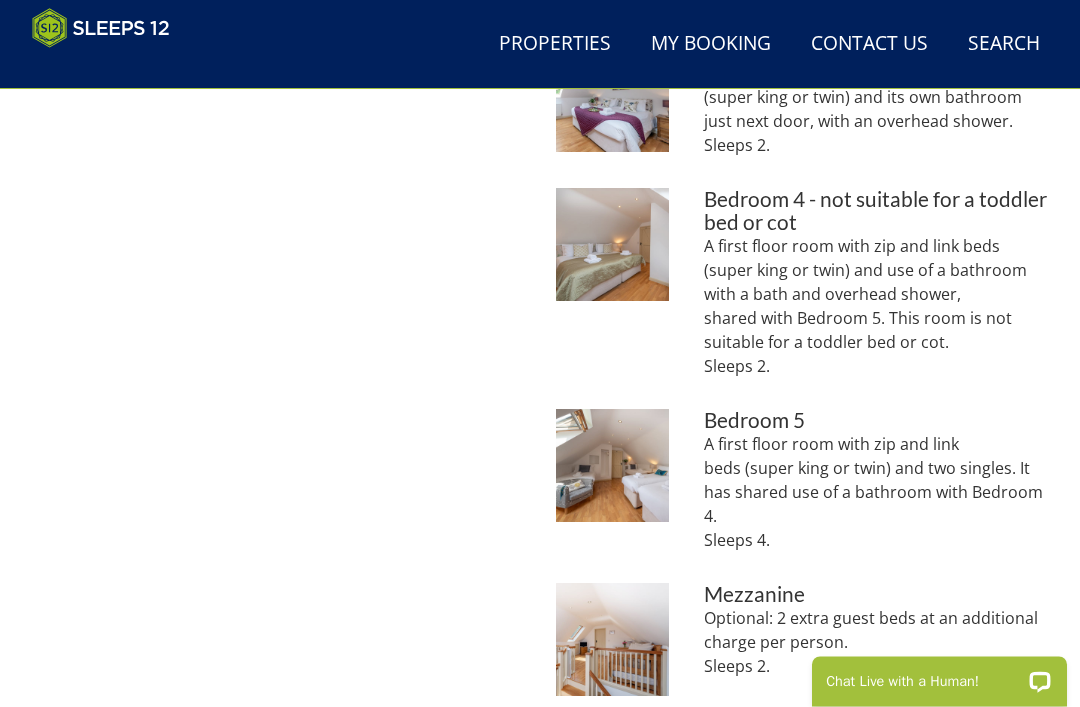 scroll, scrollTop: 1245, scrollLeft: 0, axis: vertical 